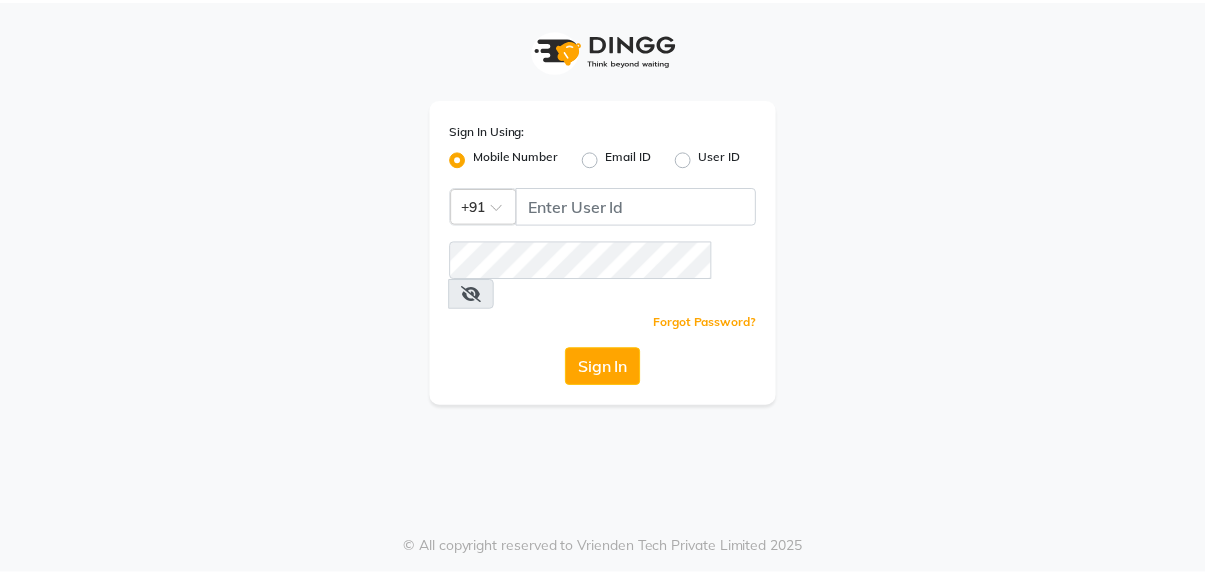 scroll, scrollTop: 0, scrollLeft: 0, axis: both 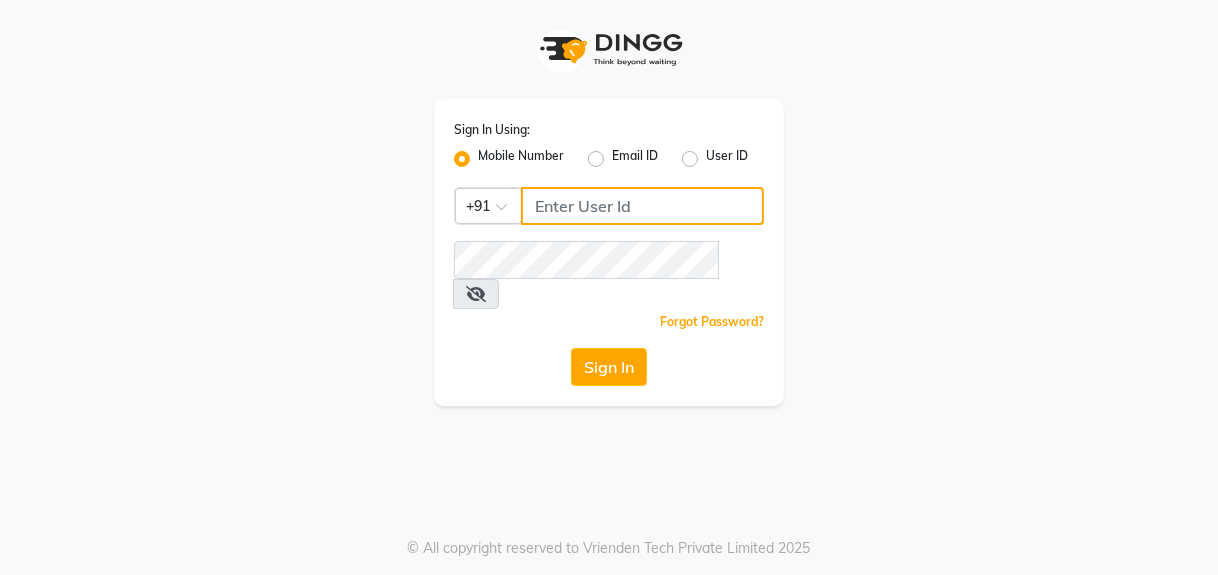 click 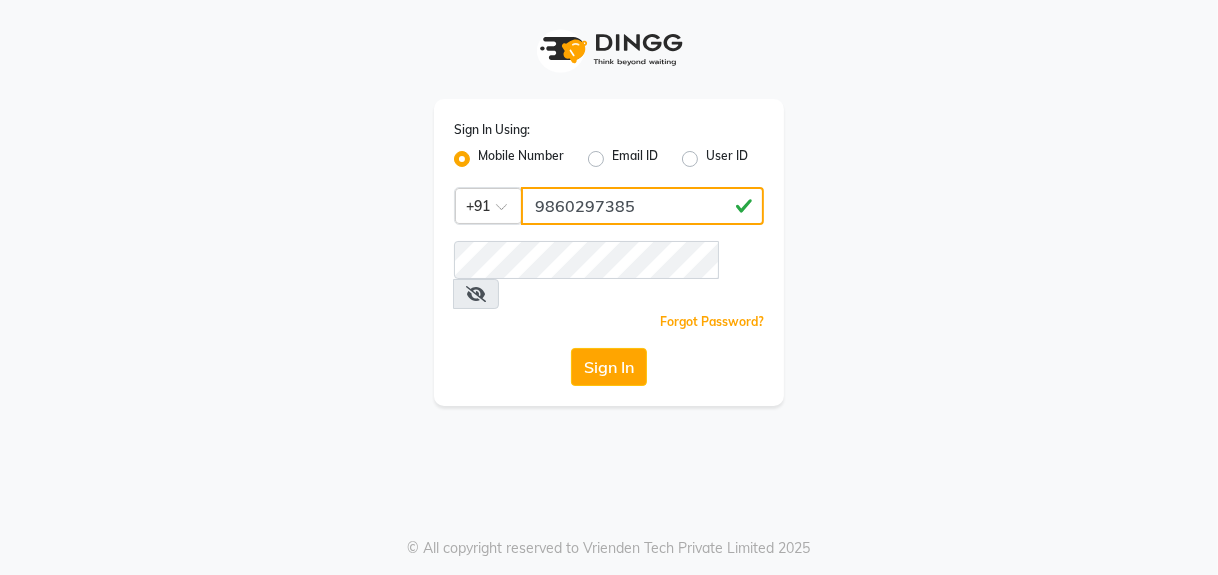type on "9860297385" 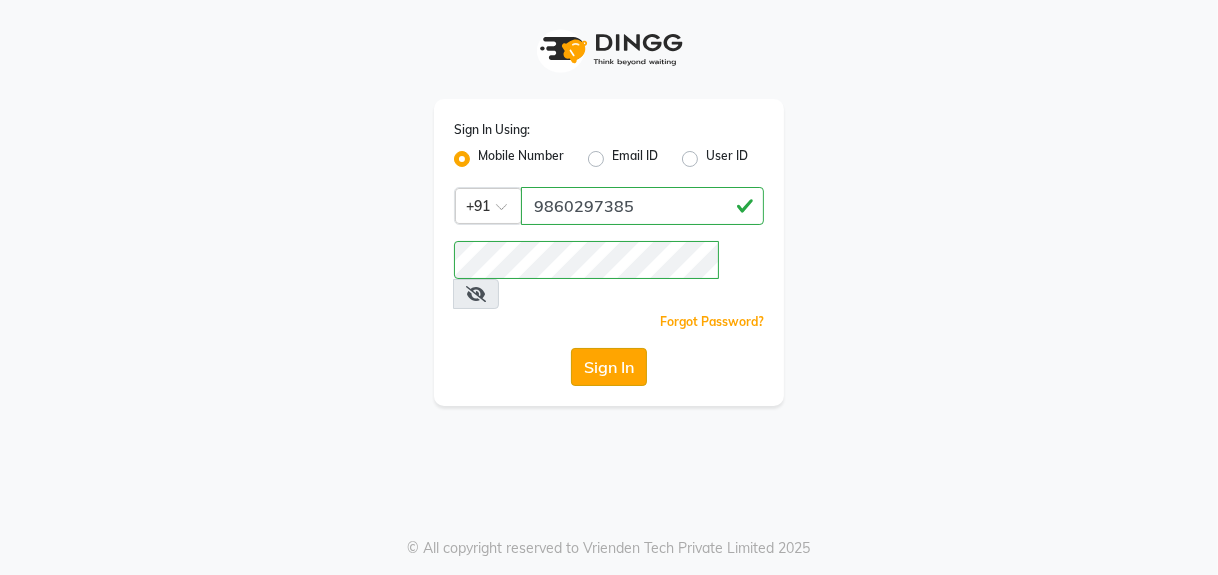 click on "Sign In" 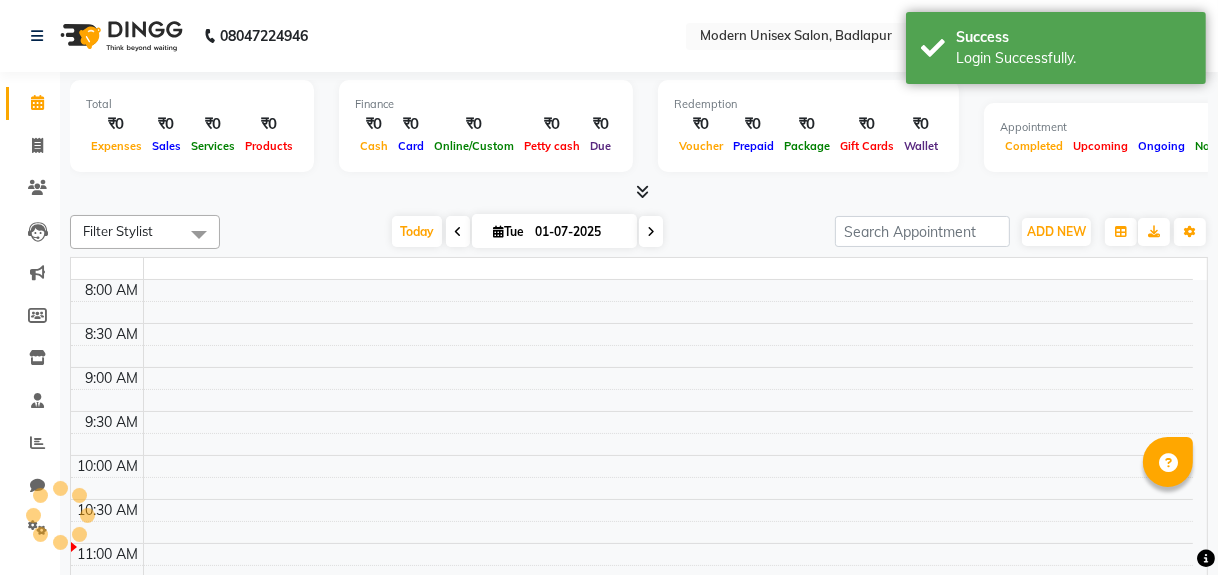 select on "en" 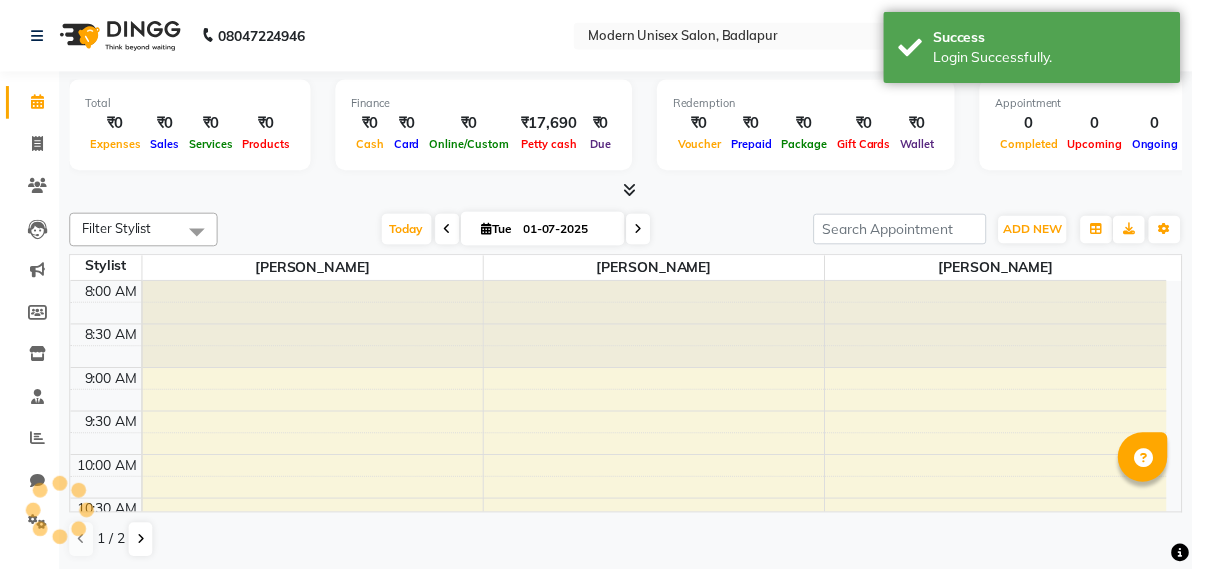 scroll, scrollTop: 0, scrollLeft: 0, axis: both 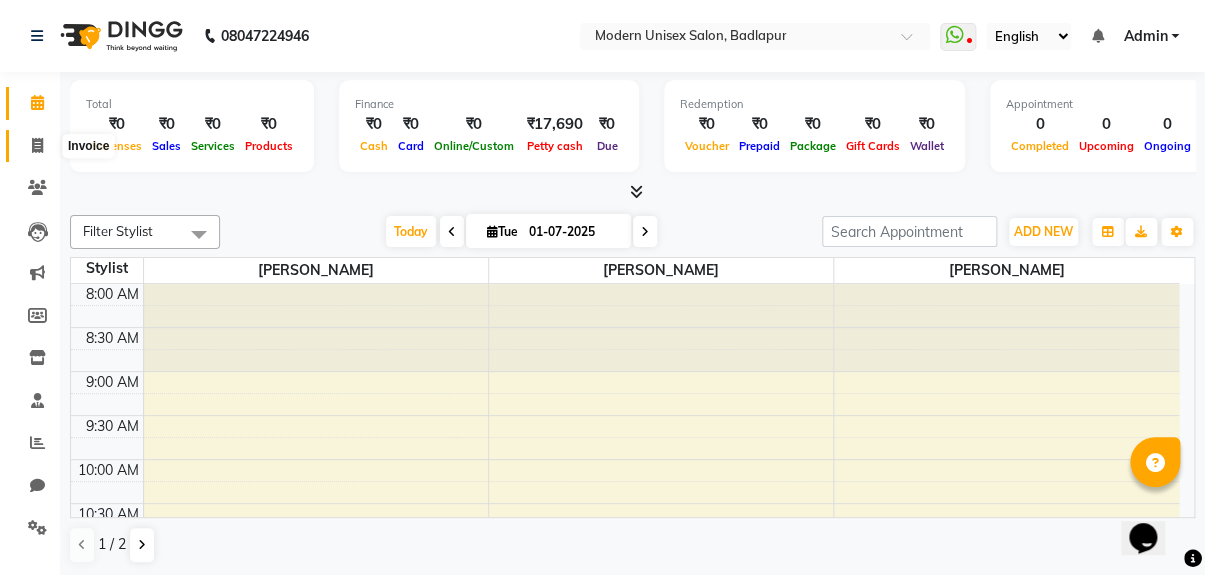 click 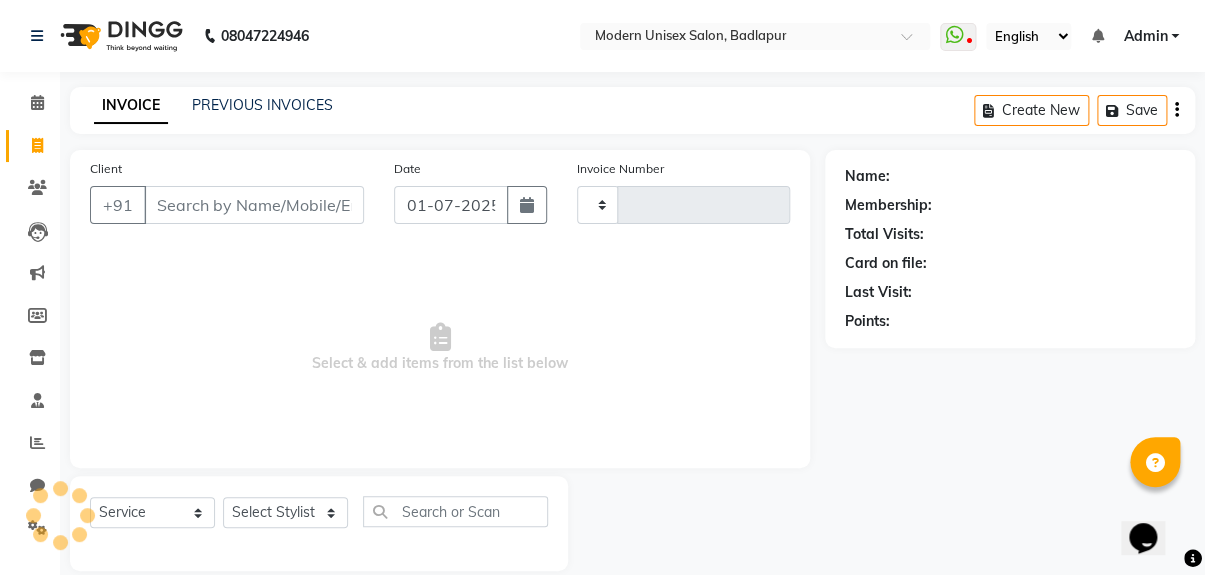 scroll, scrollTop: 26, scrollLeft: 0, axis: vertical 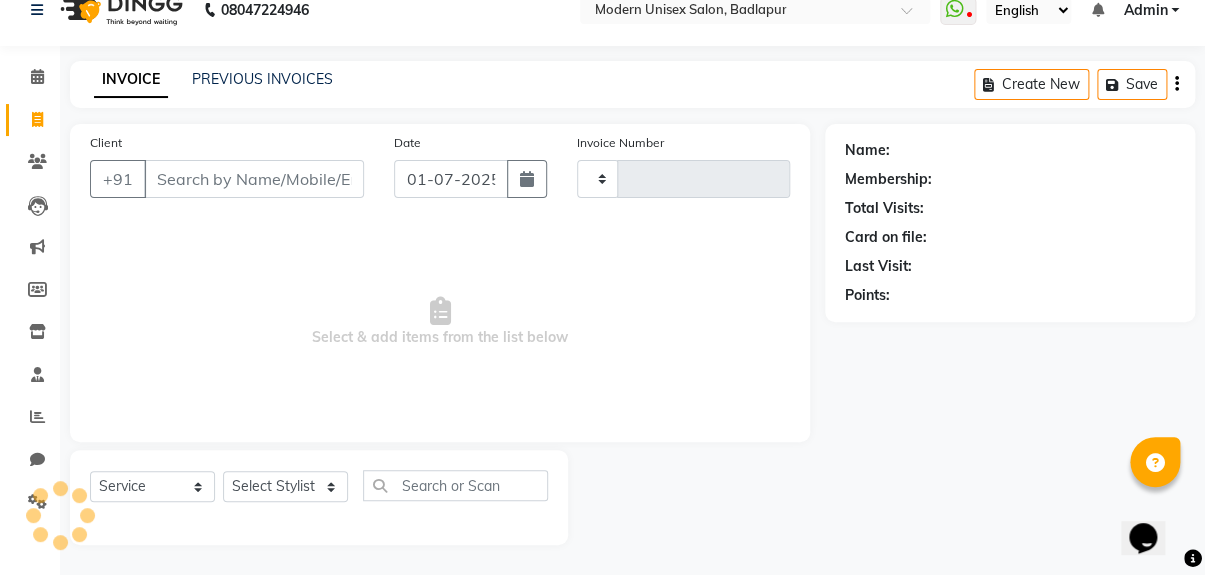 type on "0130" 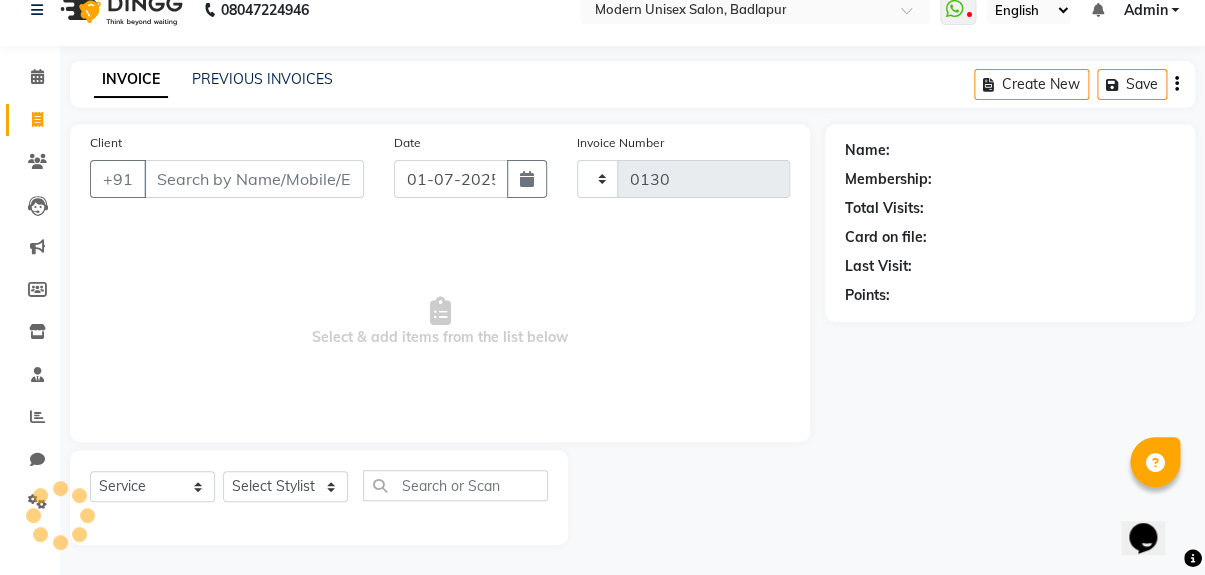 select on "8231" 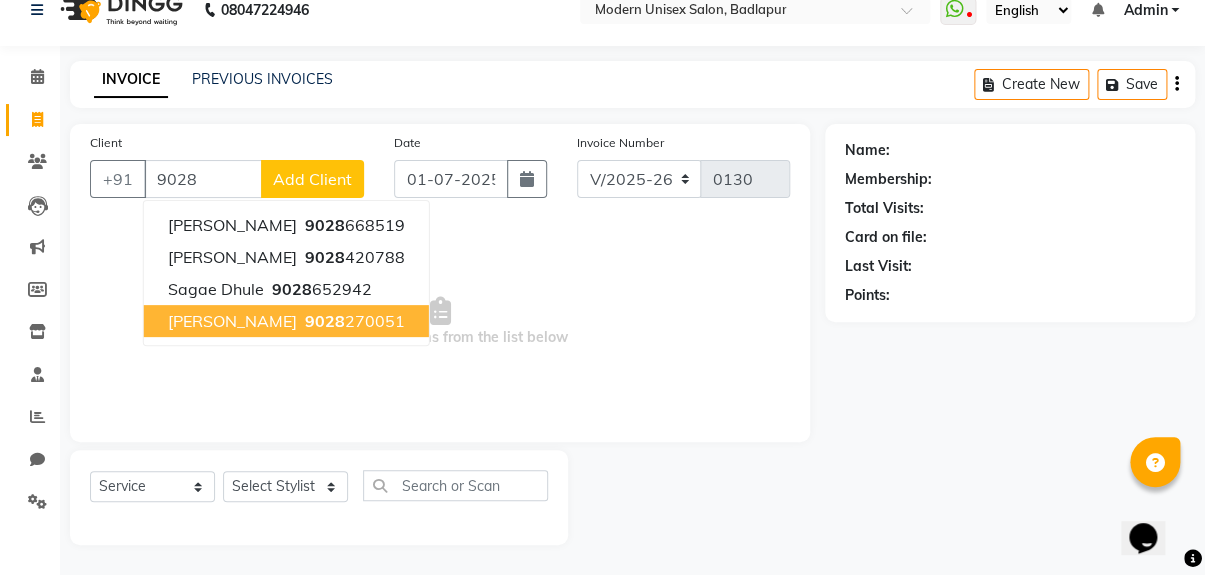 click on "9028 270051" at bounding box center [353, 321] 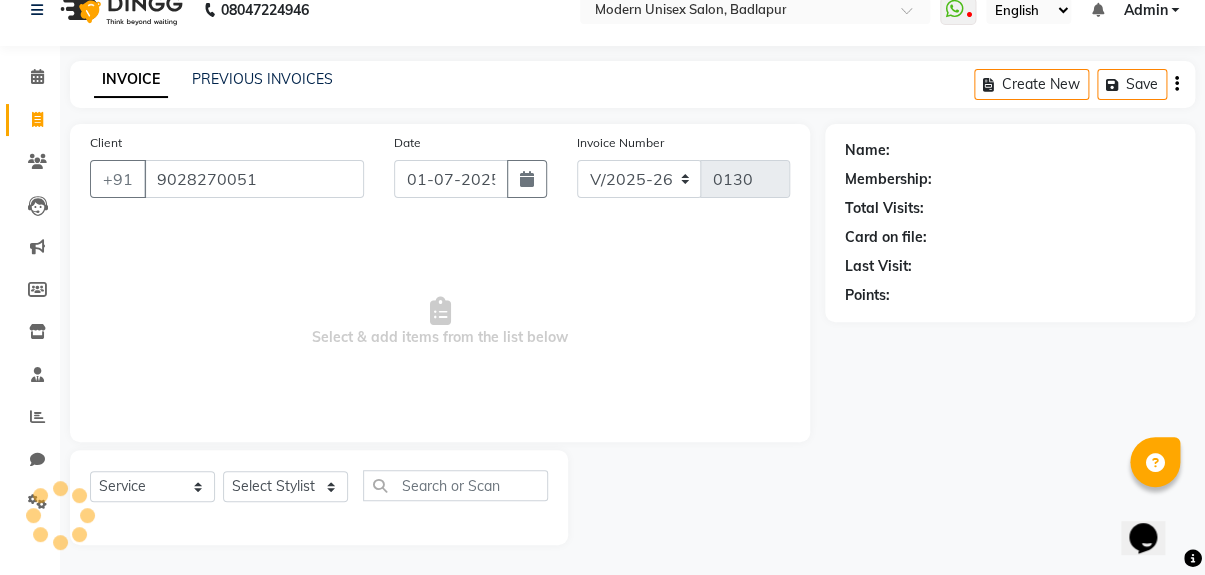 type on "9028270051" 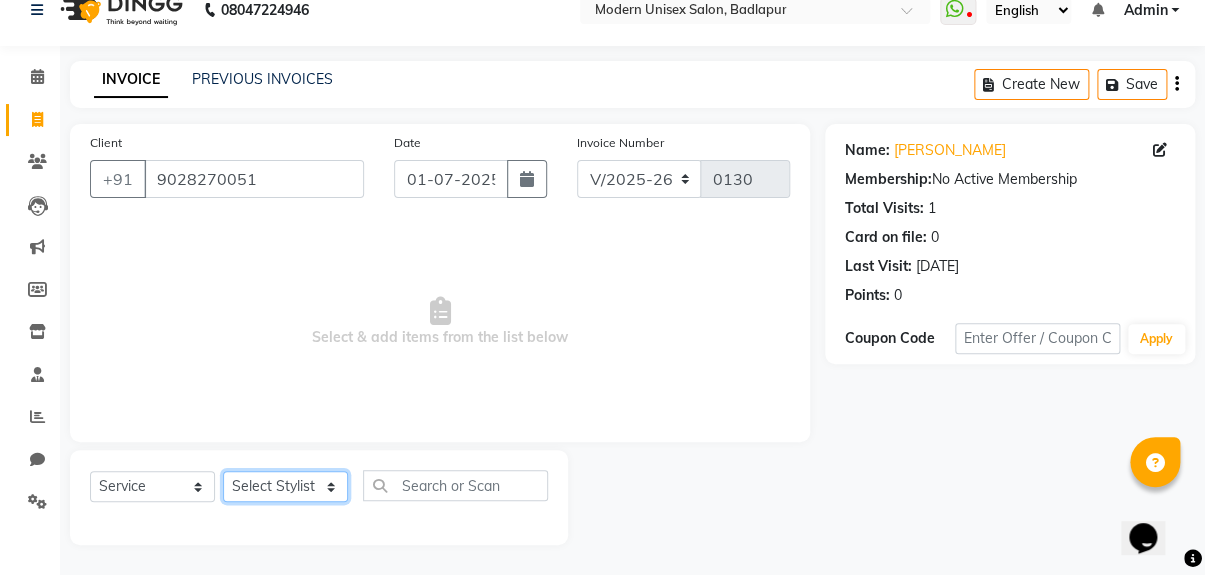 click on "Select Stylist dharmesh Karuna Mam [PERSON_NAME] [PERSON_NAME]" 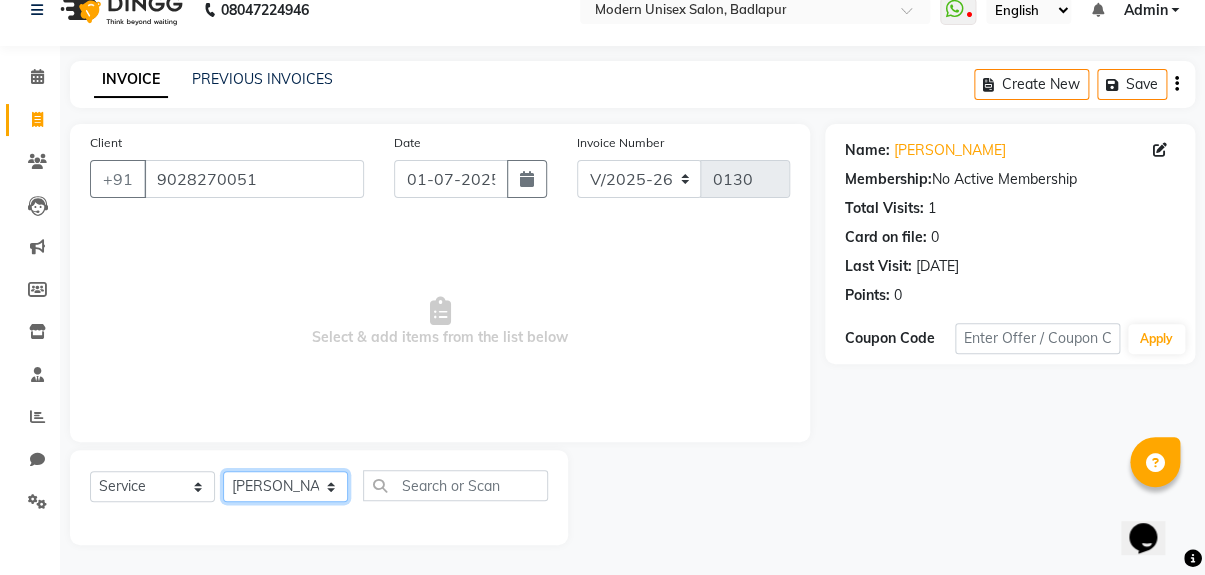 click on "Select Stylist dharmesh Karuna Mam [PERSON_NAME] [PERSON_NAME]" 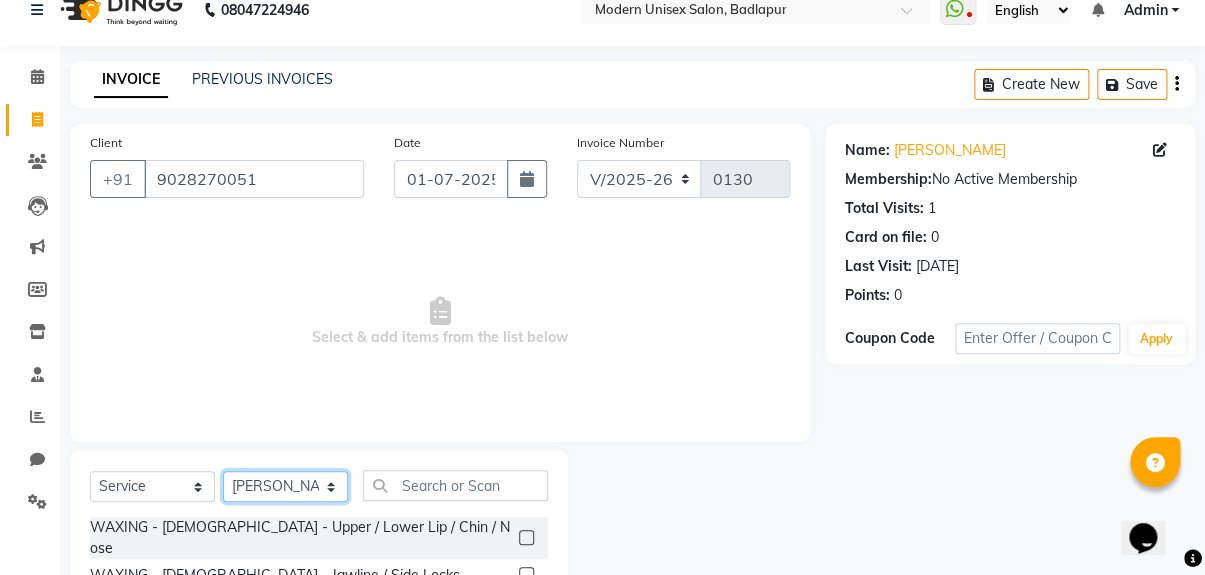 click on "Select Stylist dharmesh Karuna Mam [PERSON_NAME] [PERSON_NAME]" 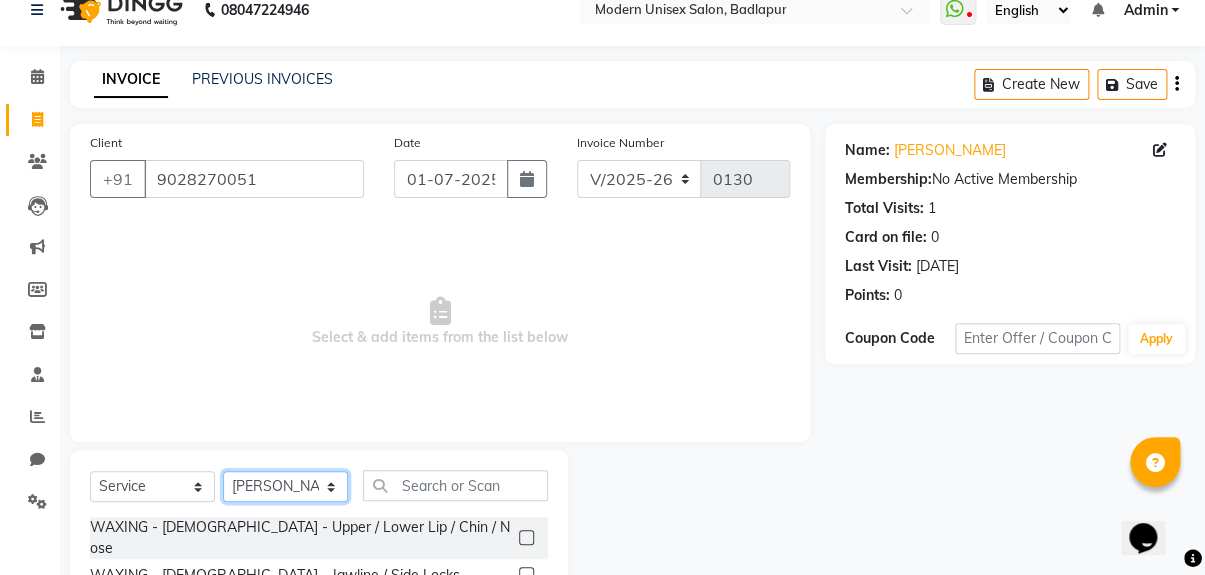 select on "84811" 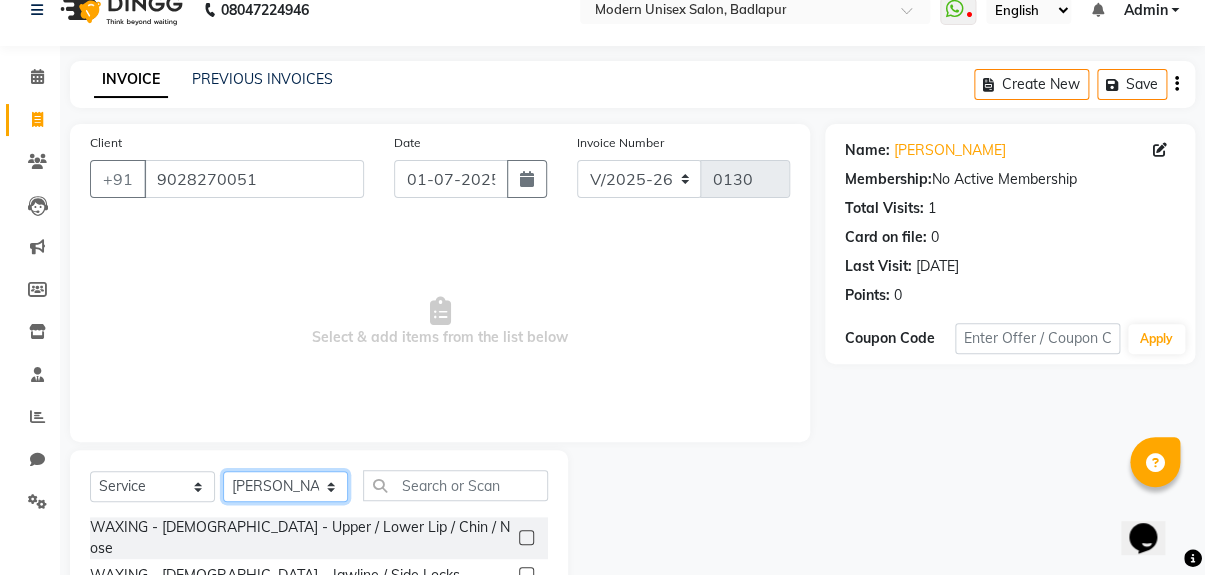 click on "Select Stylist dharmesh Karuna Mam [PERSON_NAME] [PERSON_NAME]" 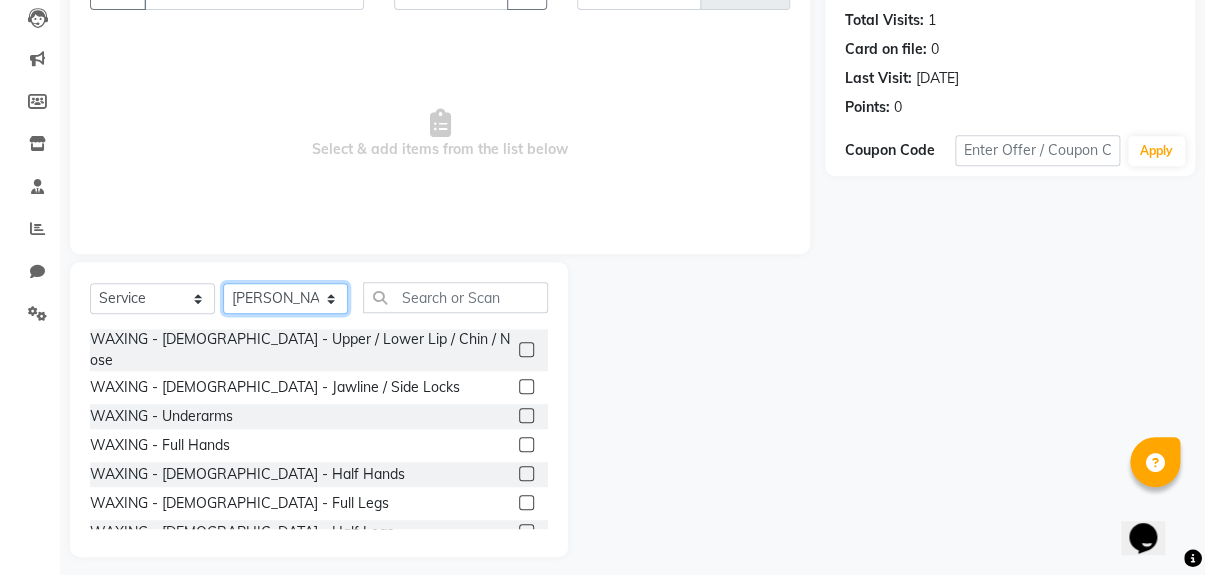 scroll, scrollTop: 226, scrollLeft: 0, axis: vertical 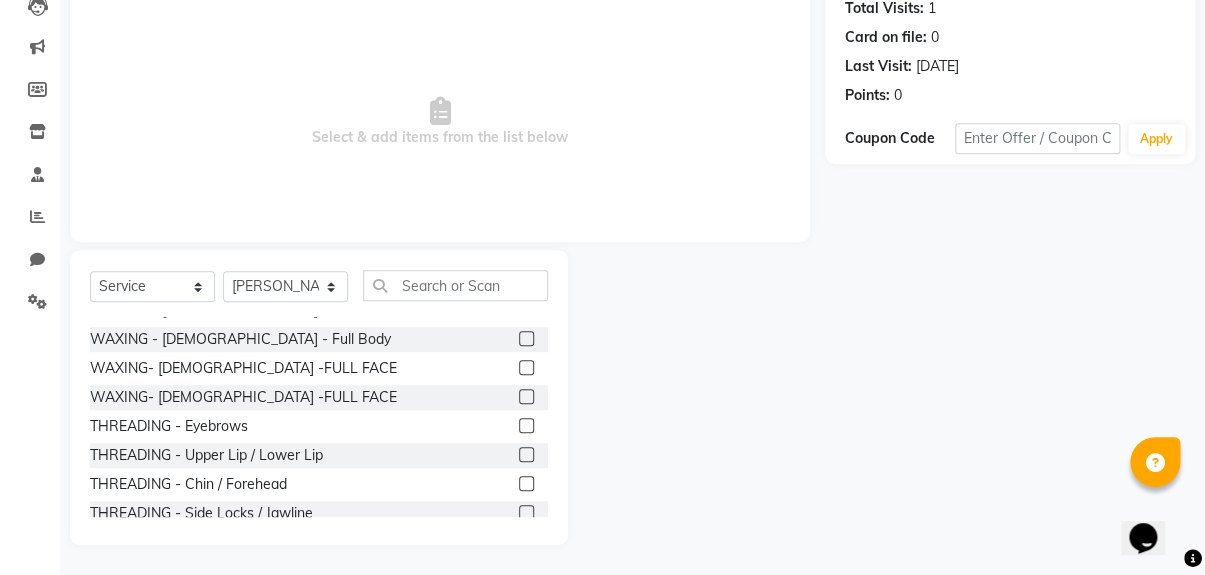 click 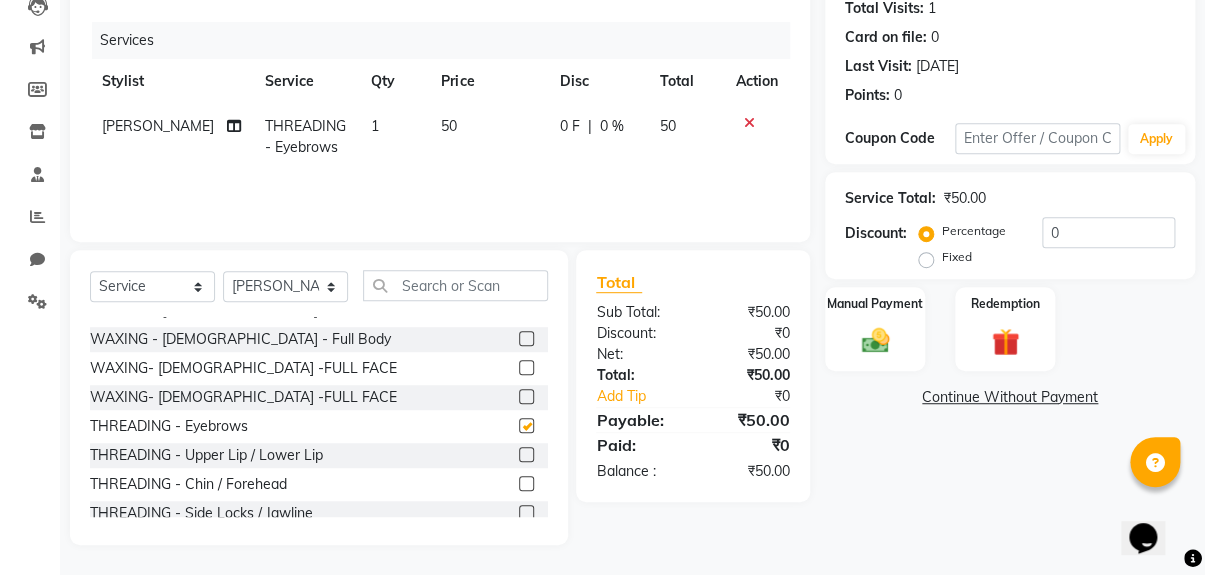 checkbox on "false" 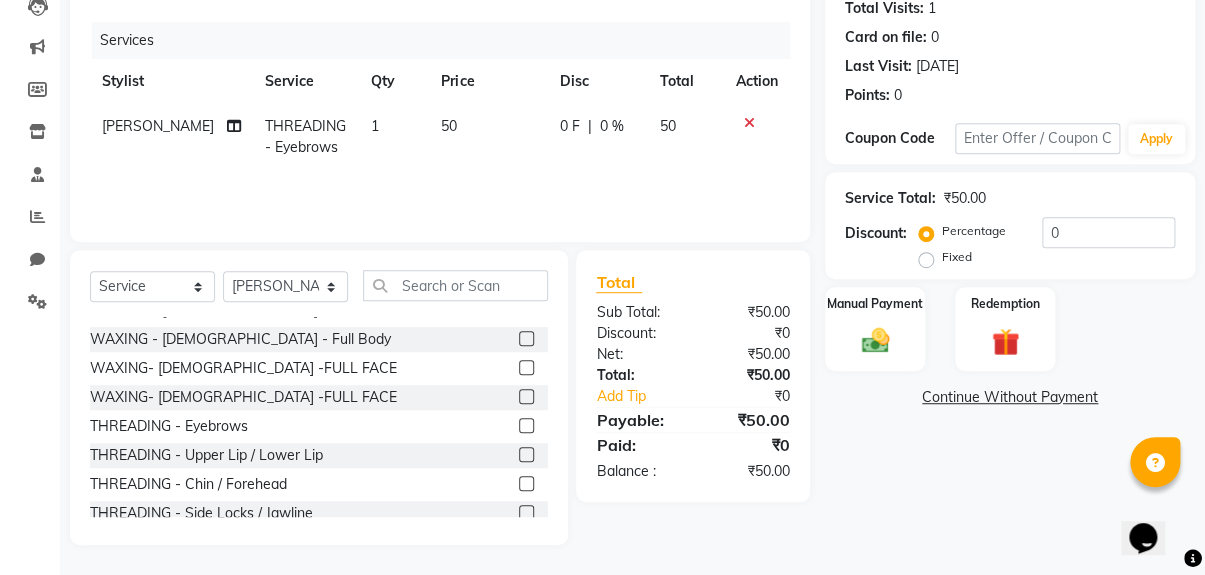 click 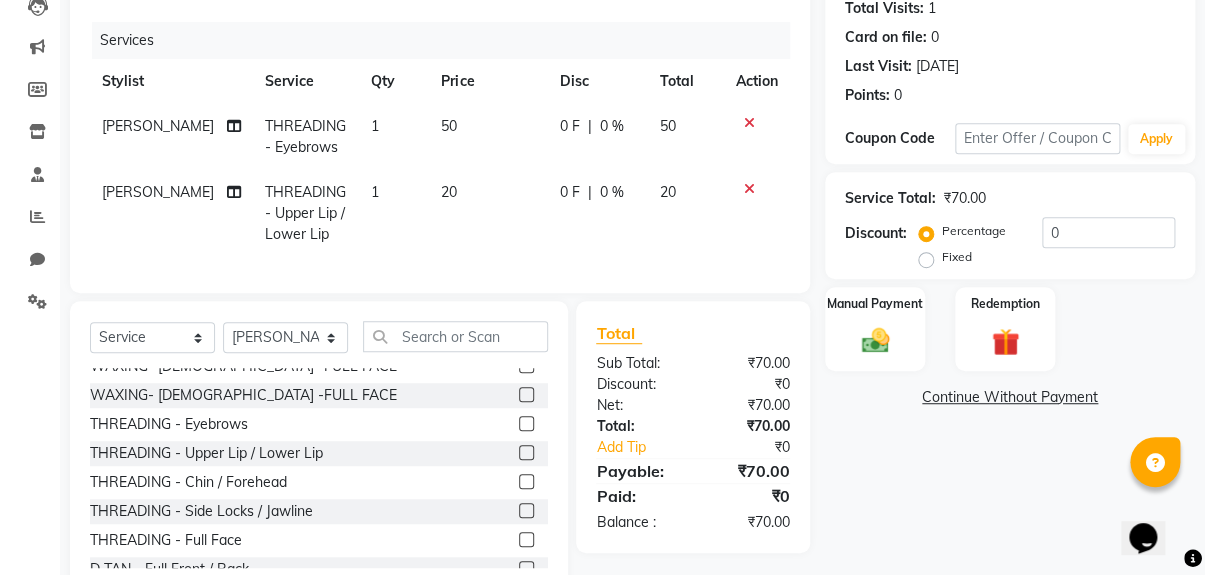 scroll, scrollTop: 350, scrollLeft: 0, axis: vertical 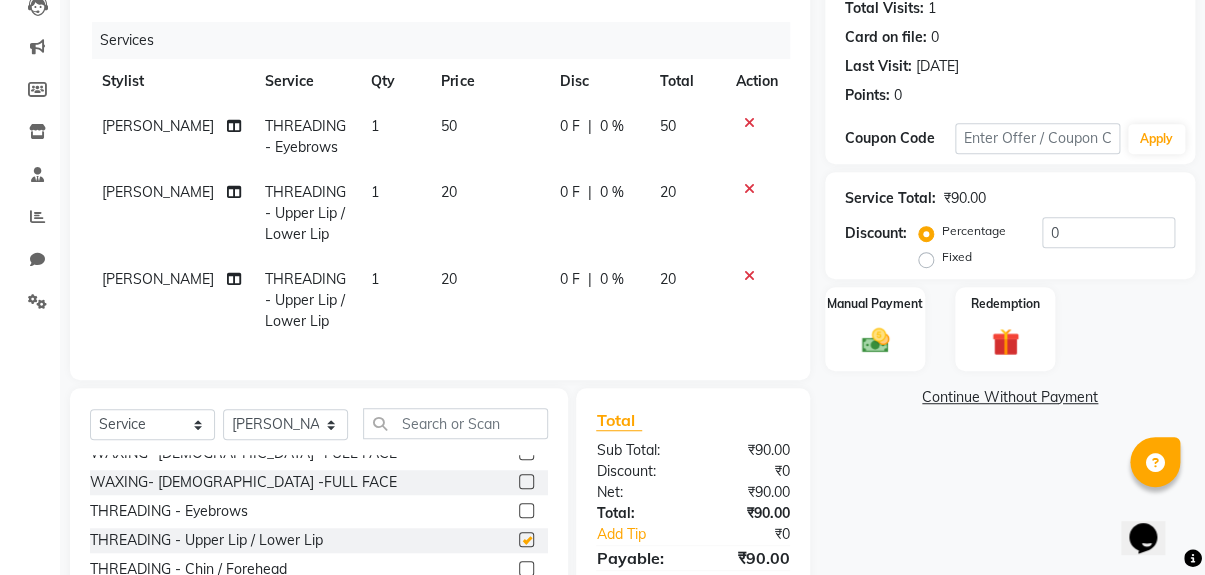 checkbox on "false" 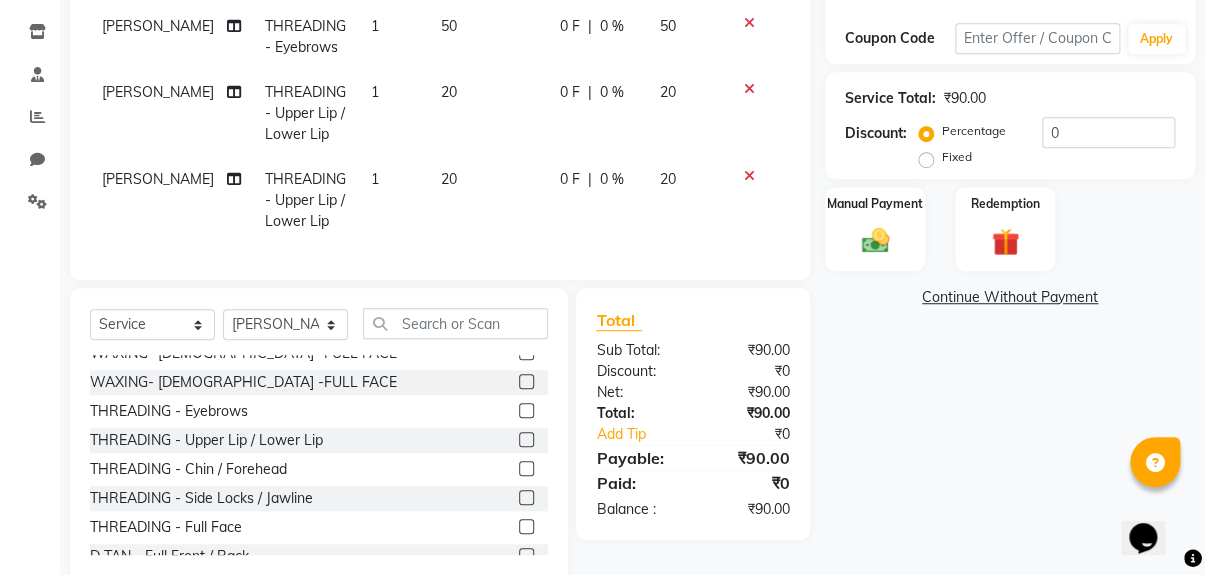 scroll, scrollTop: 337, scrollLeft: 0, axis: vertical 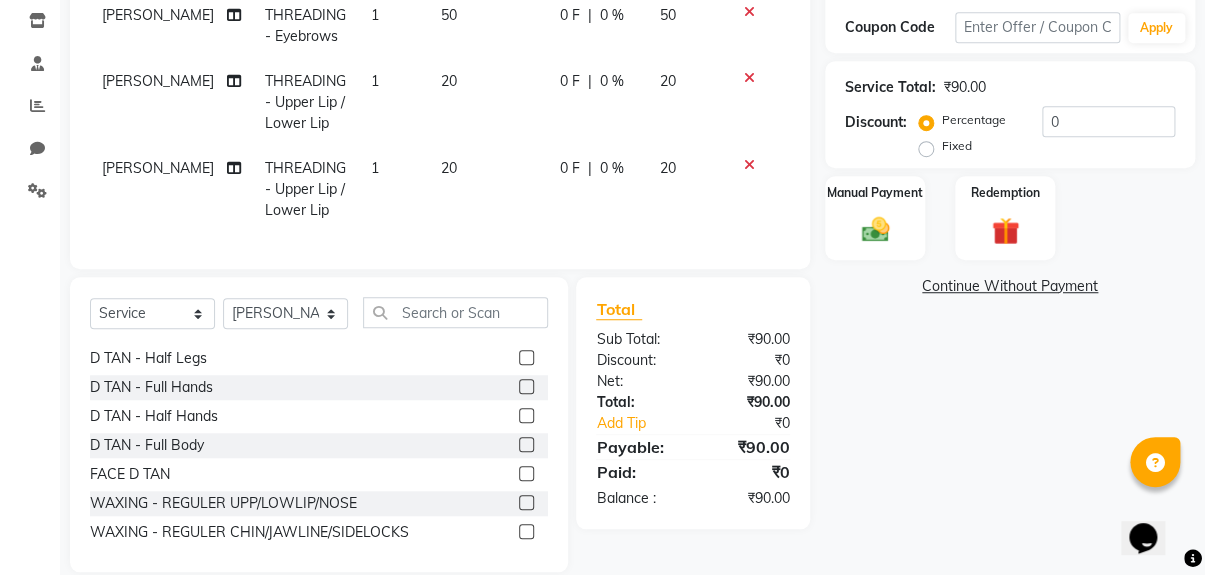 click 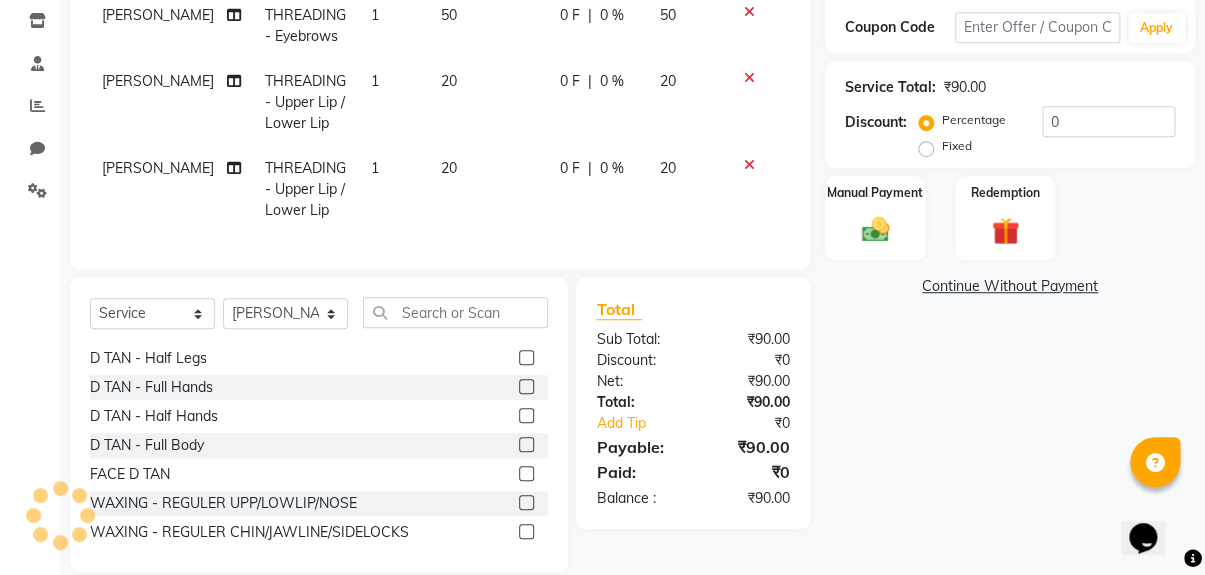 click 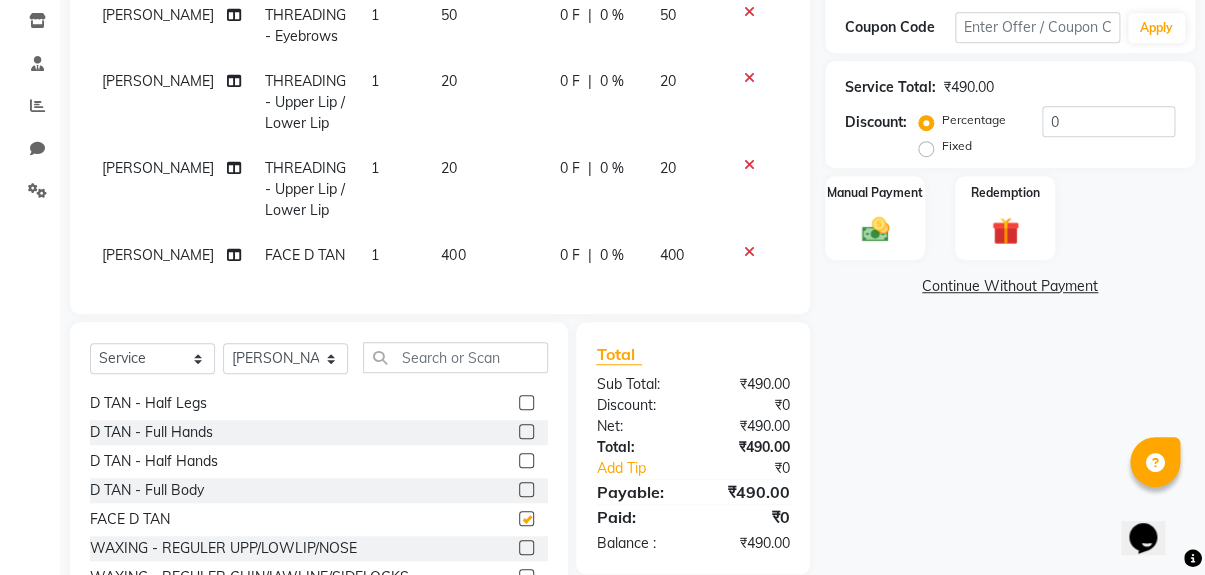 checkbox on "false" 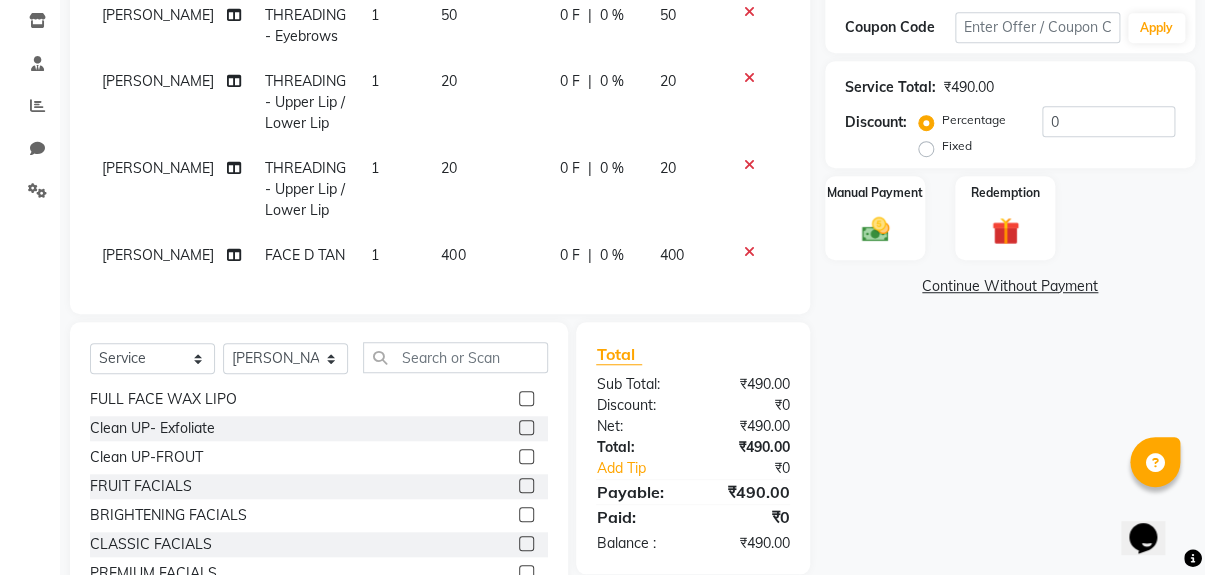 scroll, scrollTop: 1045, scrollLeft: 0, axis: vertical 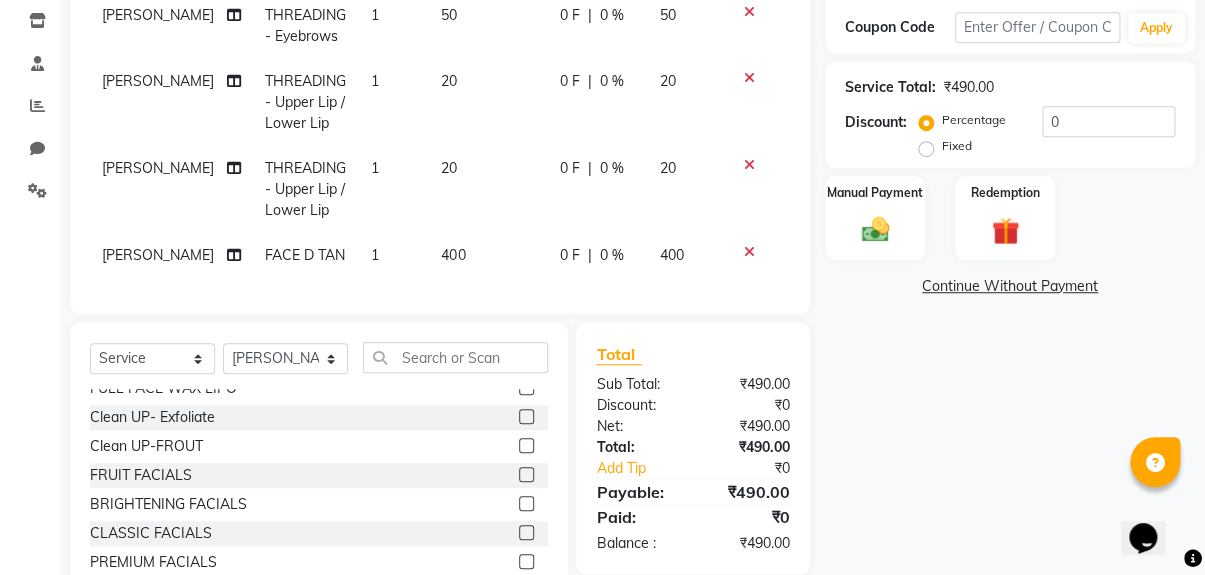 click 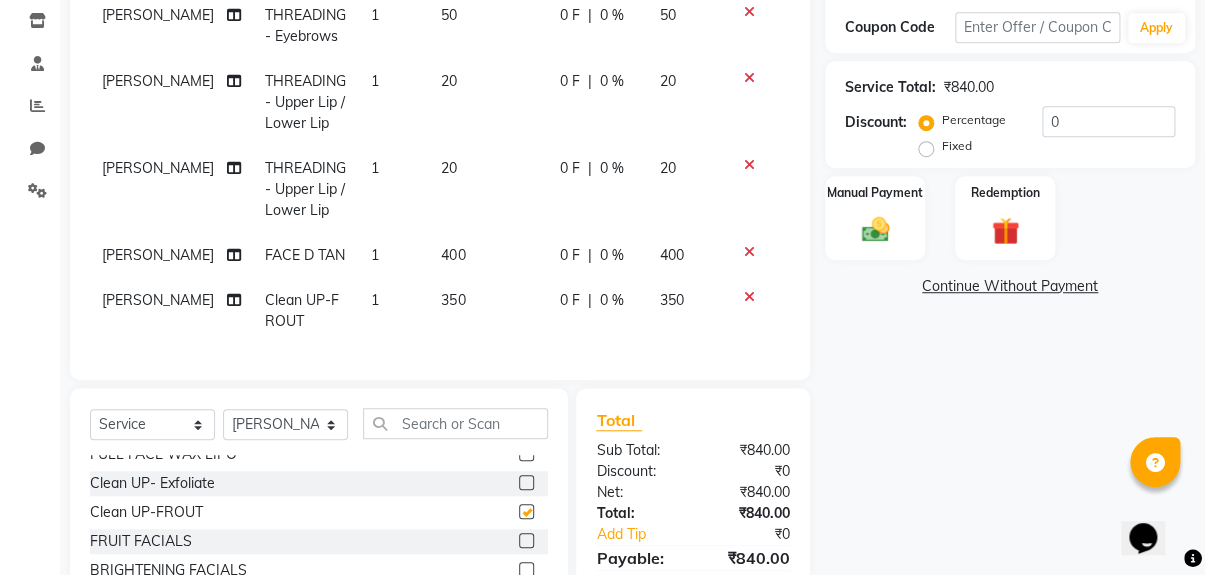 checkbox on "false" 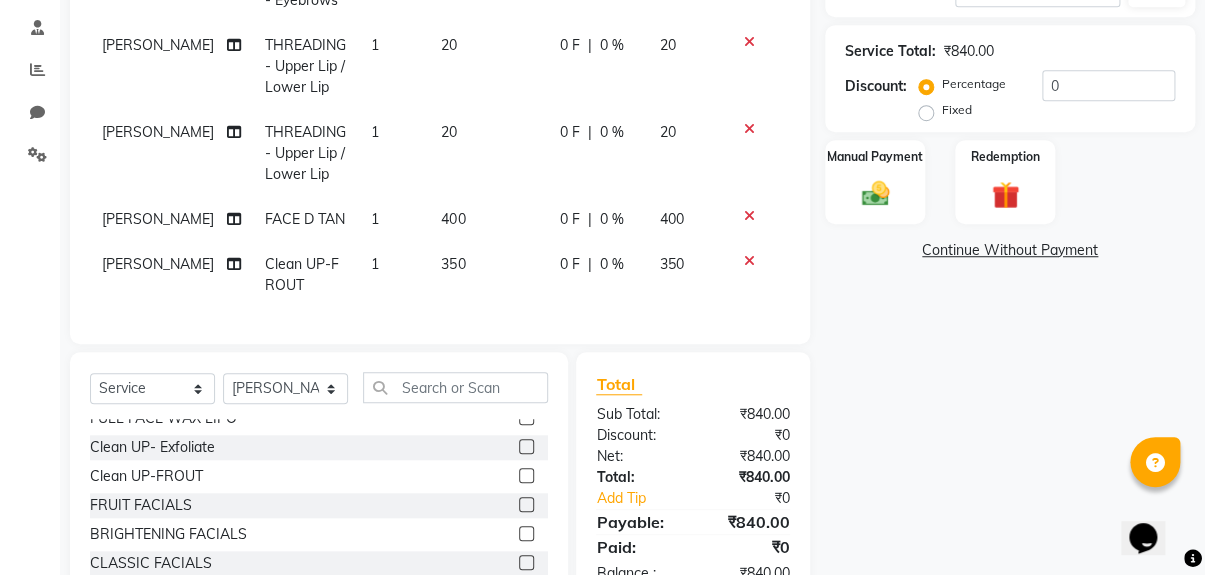 scroll, scrollTop: 350, scrollLeft: 0, axis: vertical 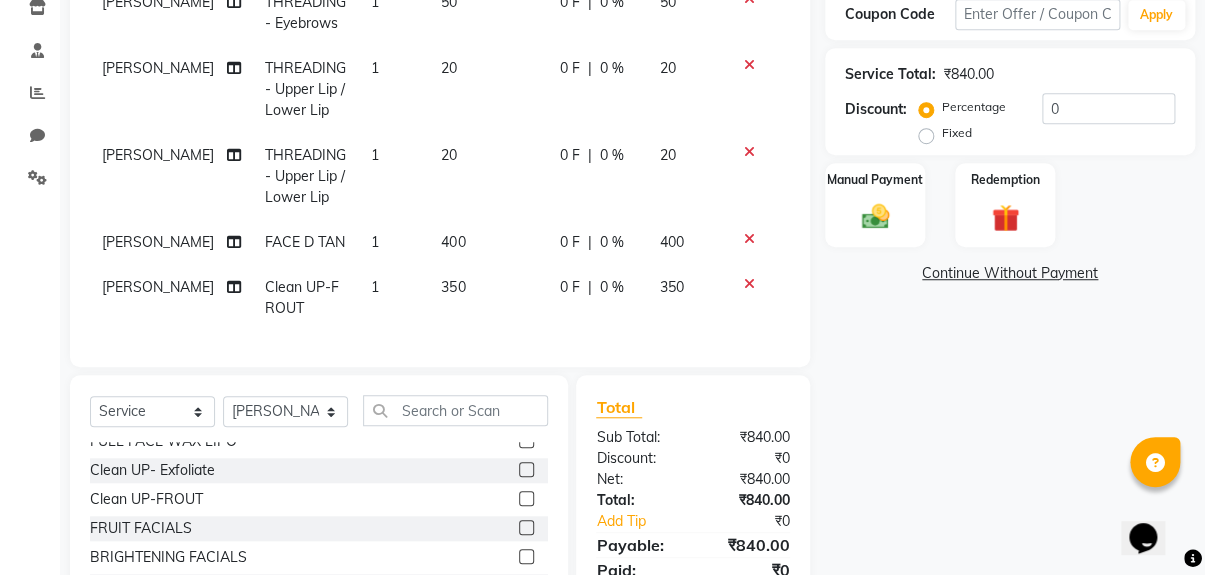 click on "Fixed" 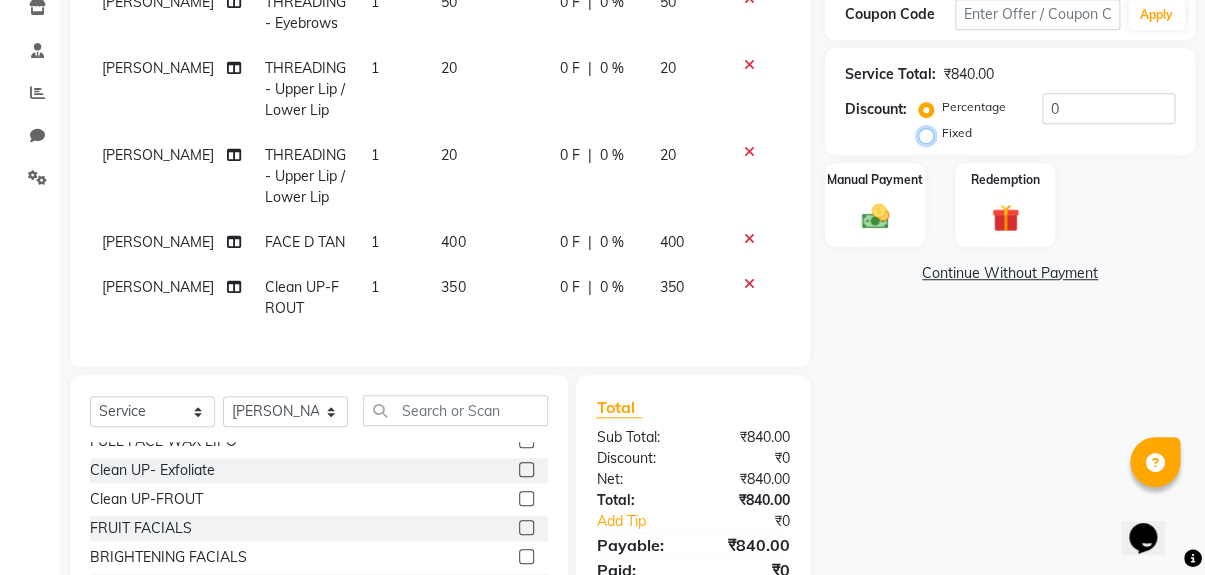 click on "Fixed" at bounding box center [930, 133] 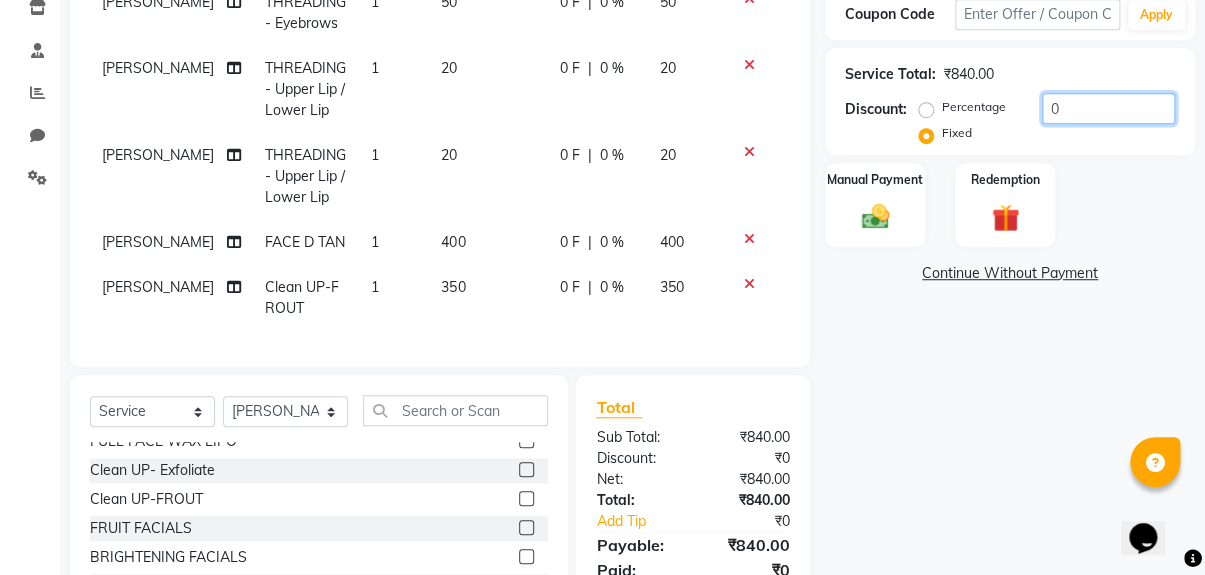 click on "0" 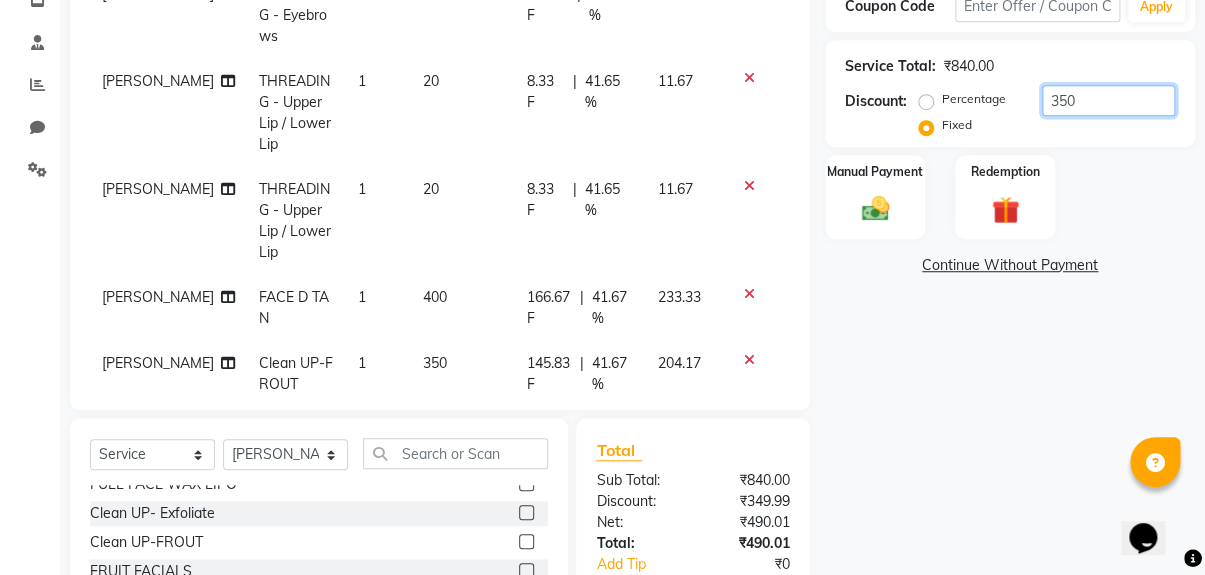 scroll, scrollTop: 381, scrollLeft: 0, axis: vertical 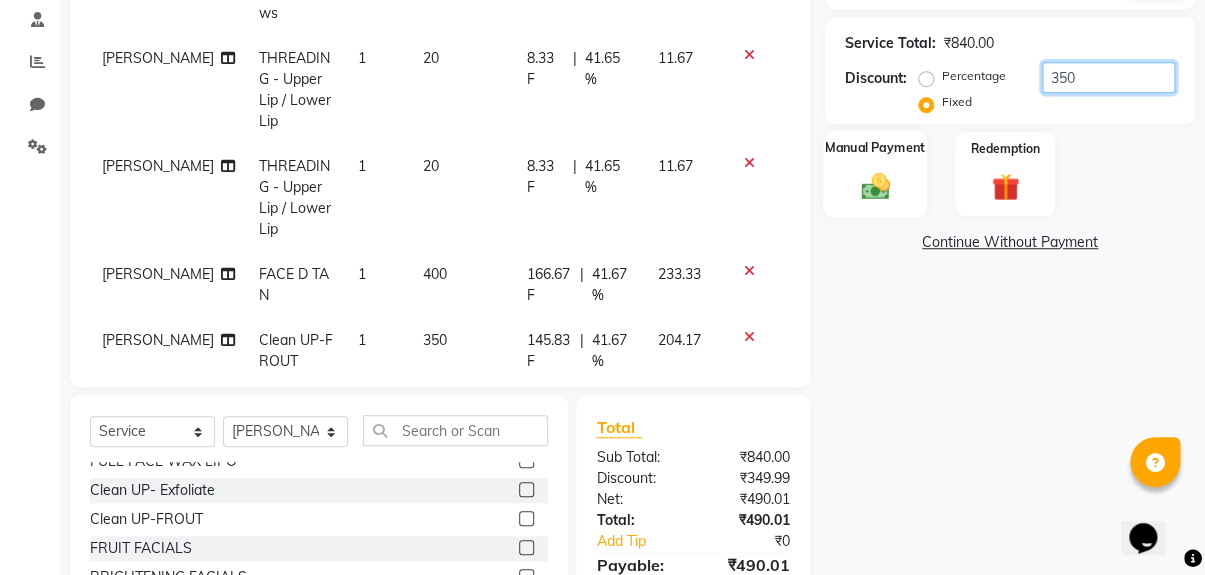 type on "350" 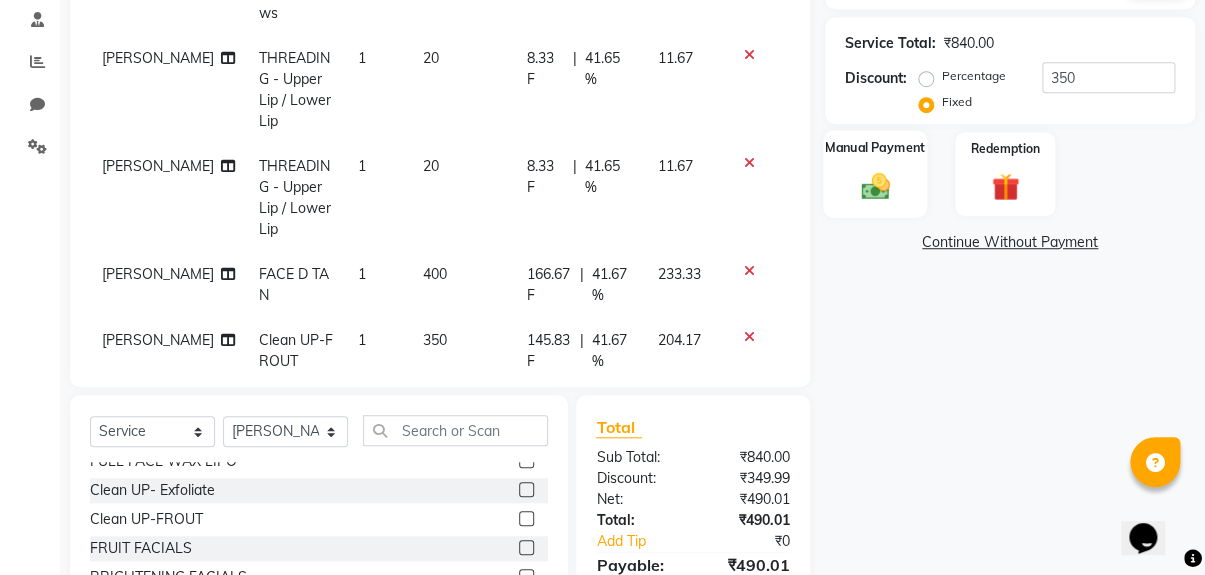 click 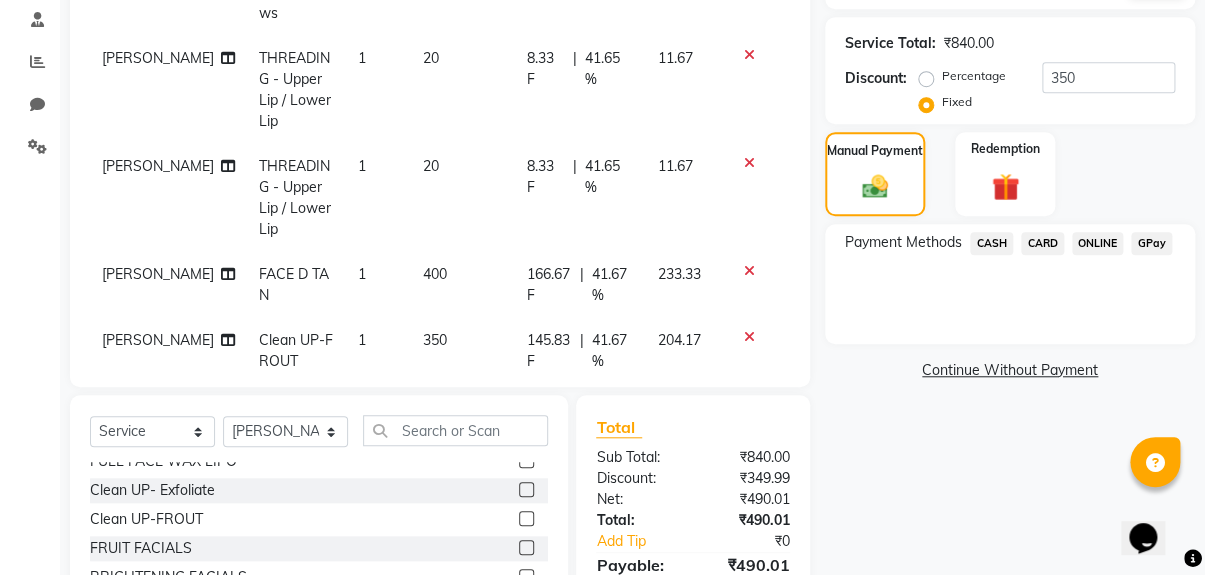 click on "ONLINE" 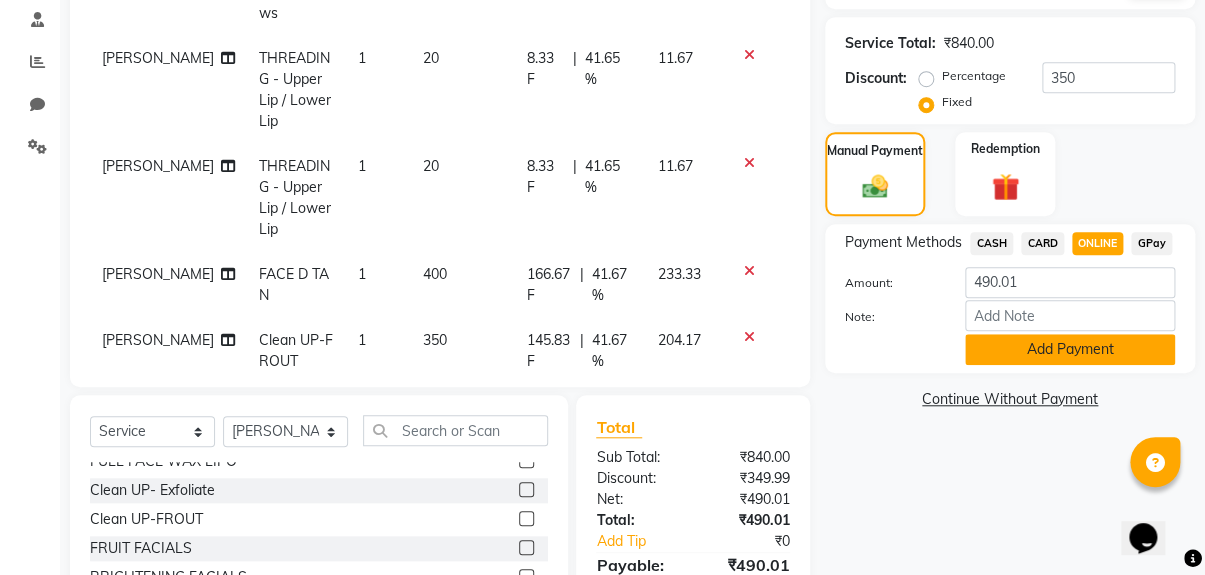 click on "Add Payment" 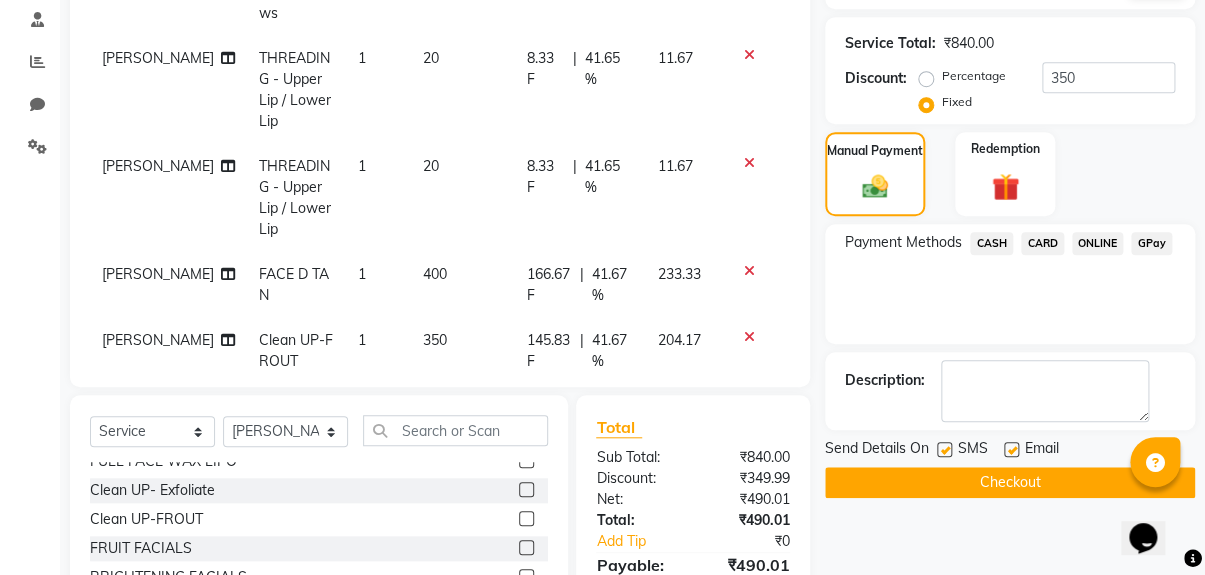 scroll, scrollTop: 526, scrollLeft: 0, axis: vertical 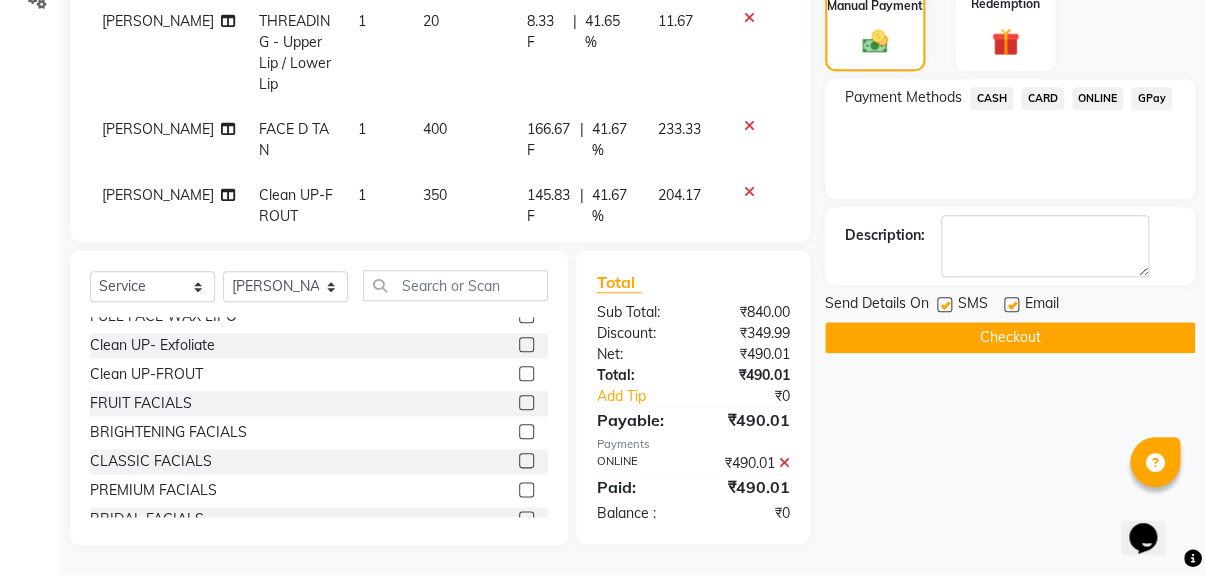 click on "Checkout" 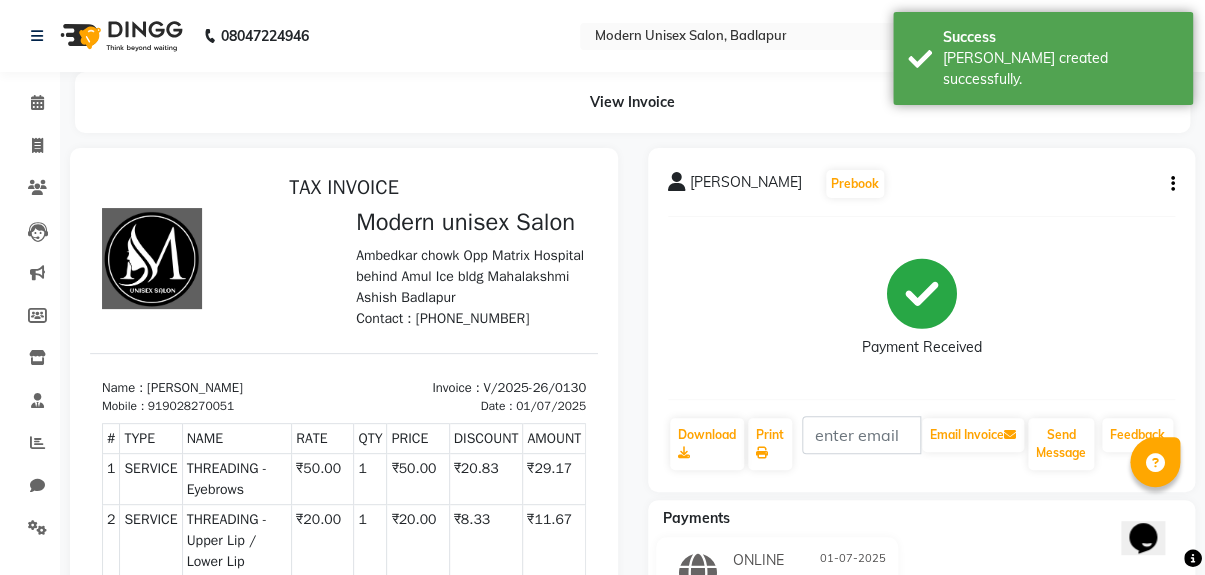 scroll, scrollTop: 0, scrollLeft: 0, axis: both 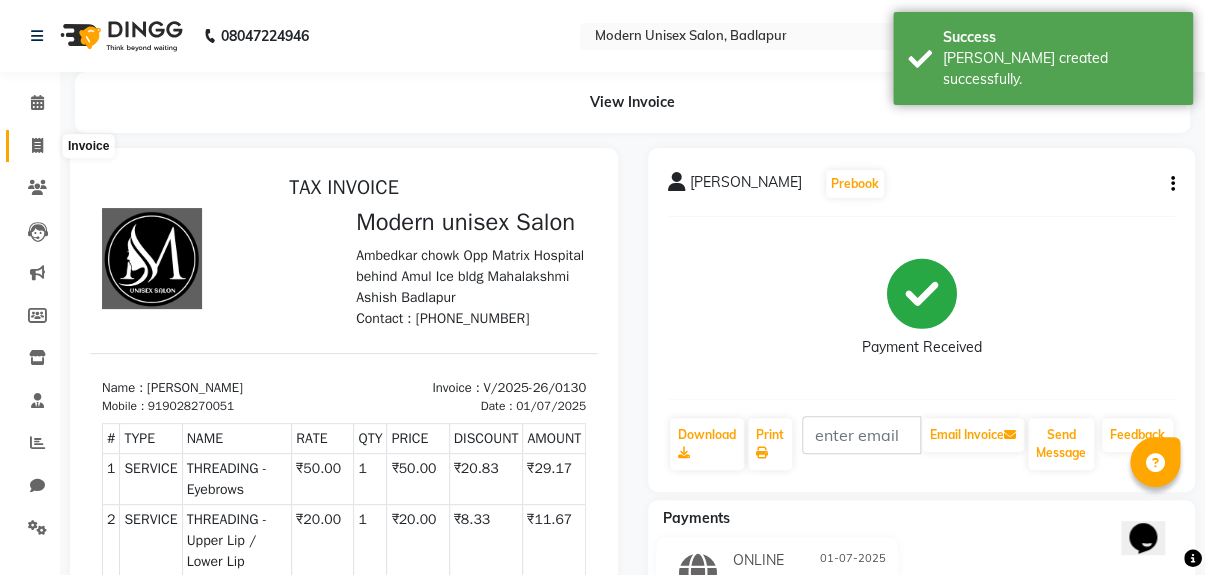 click 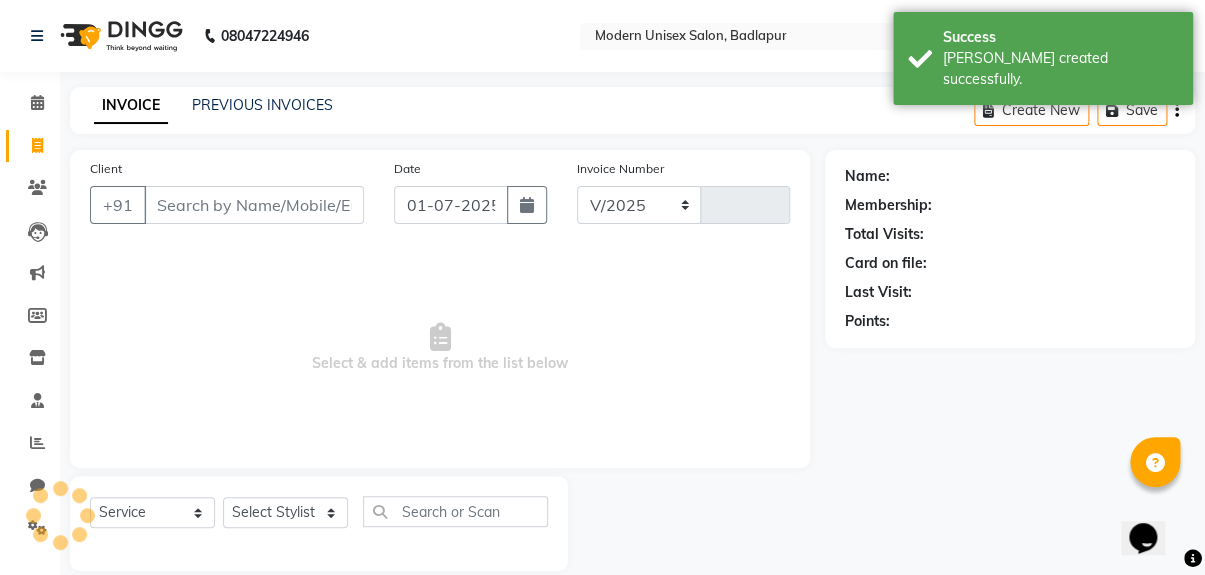 scroll, scrollTop: 26, scrollLeft: 0, axis: vertical 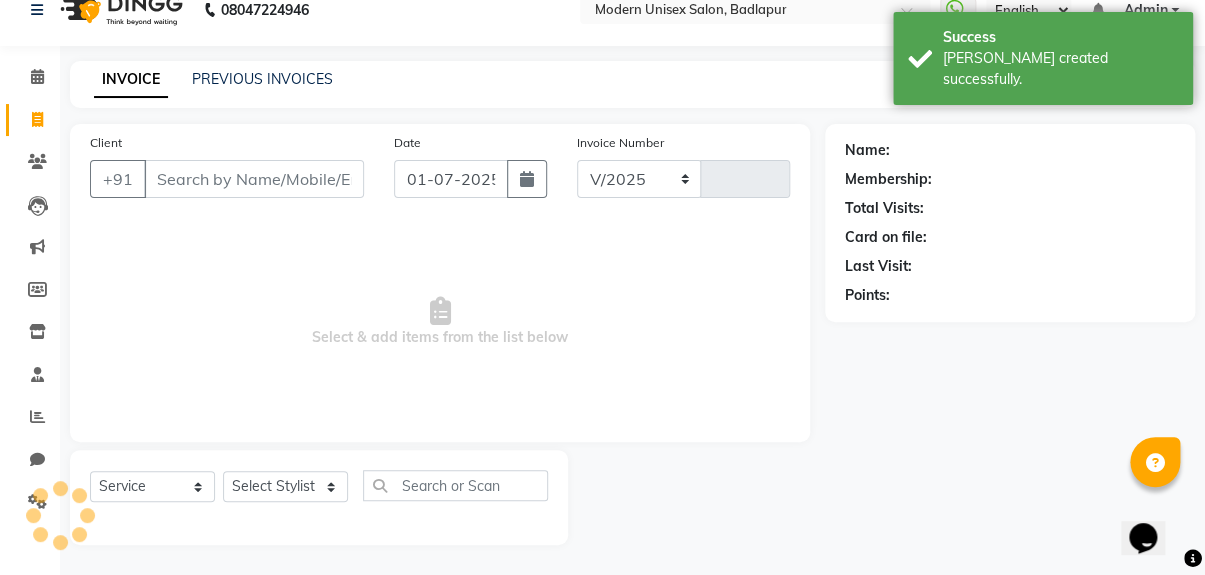 select on "8231" 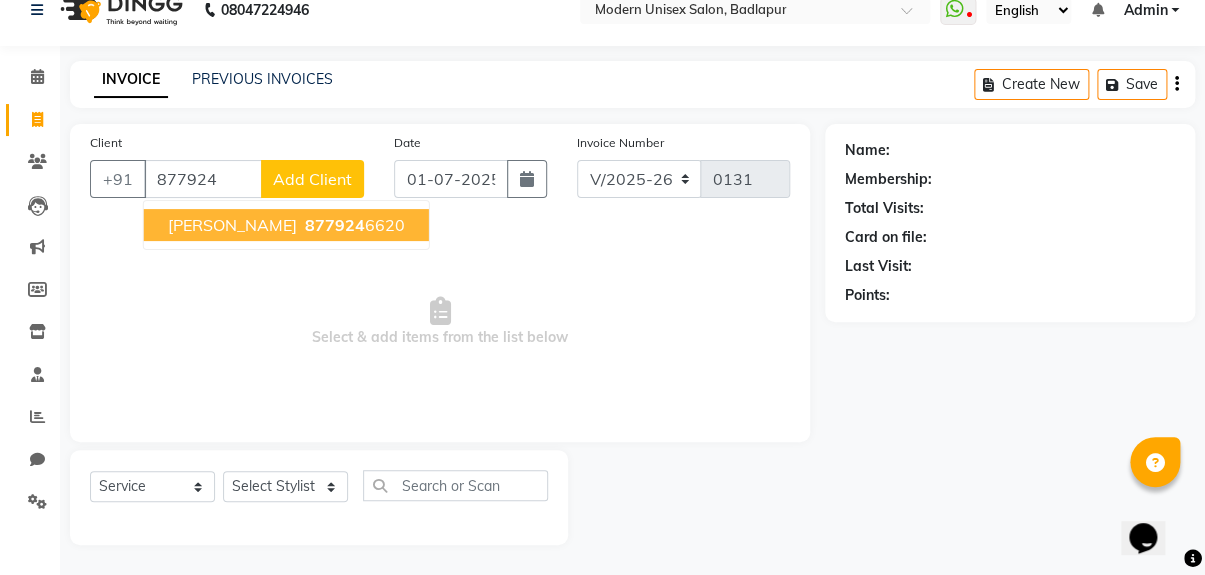 click on "[PERSON_NAME]" at bounding box center (232, 225) 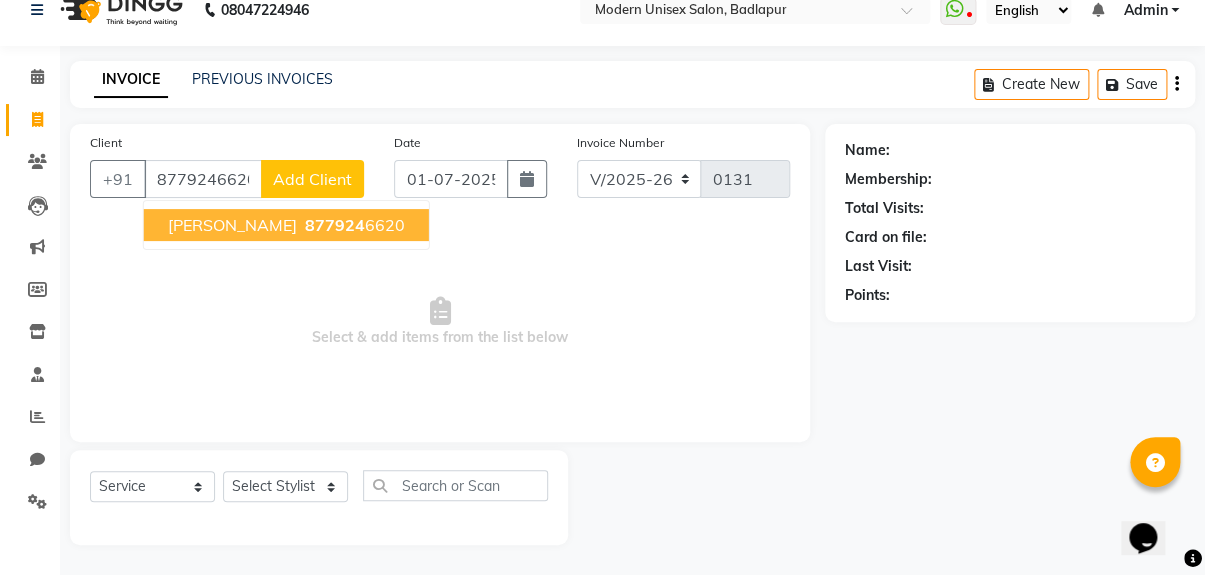 type on "8779246620" 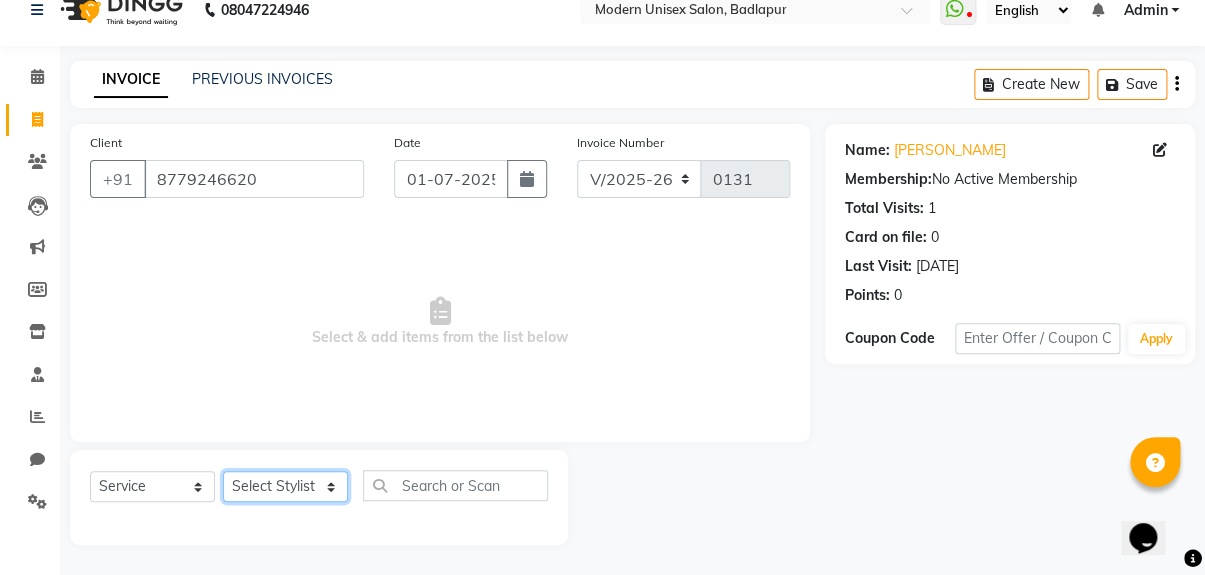 click on "Select Stylist dharmesh Karuna Mam [PERSON_NAME] [PERSON_NAME]" 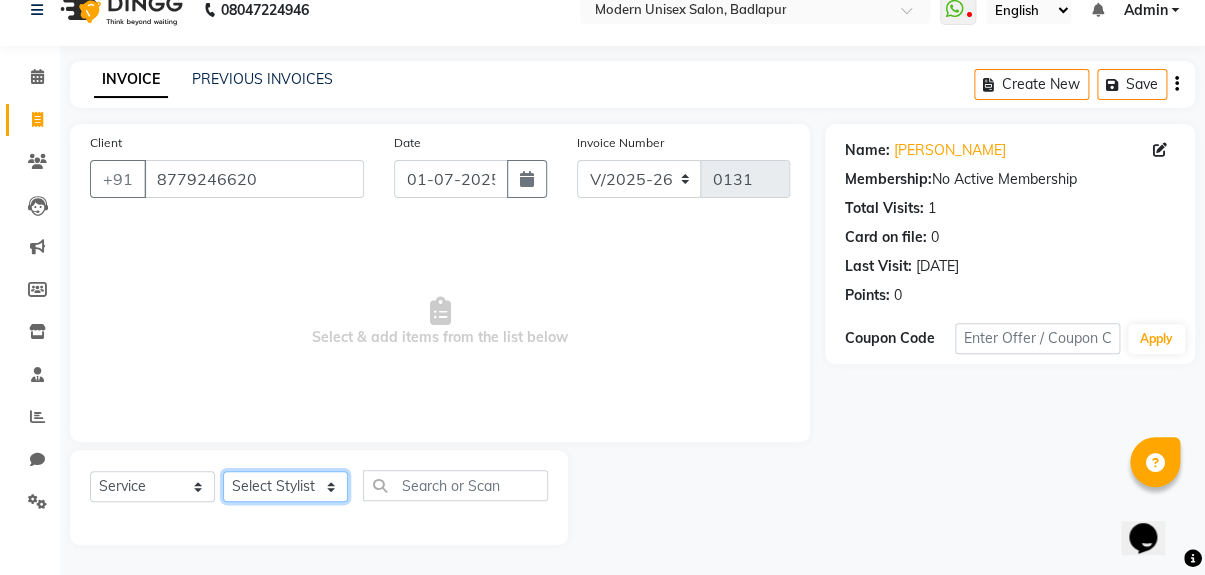 select on "80830" 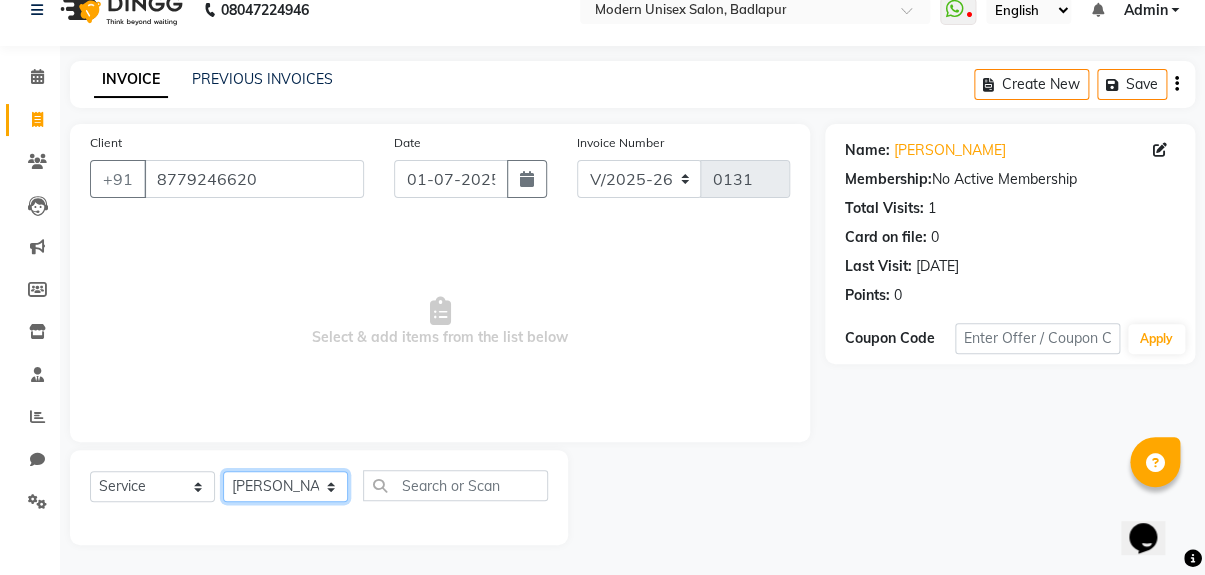 click on "Select Stylist dharmesh Karuna Mam [PERSON_NAME] [PERSON_NAME]" 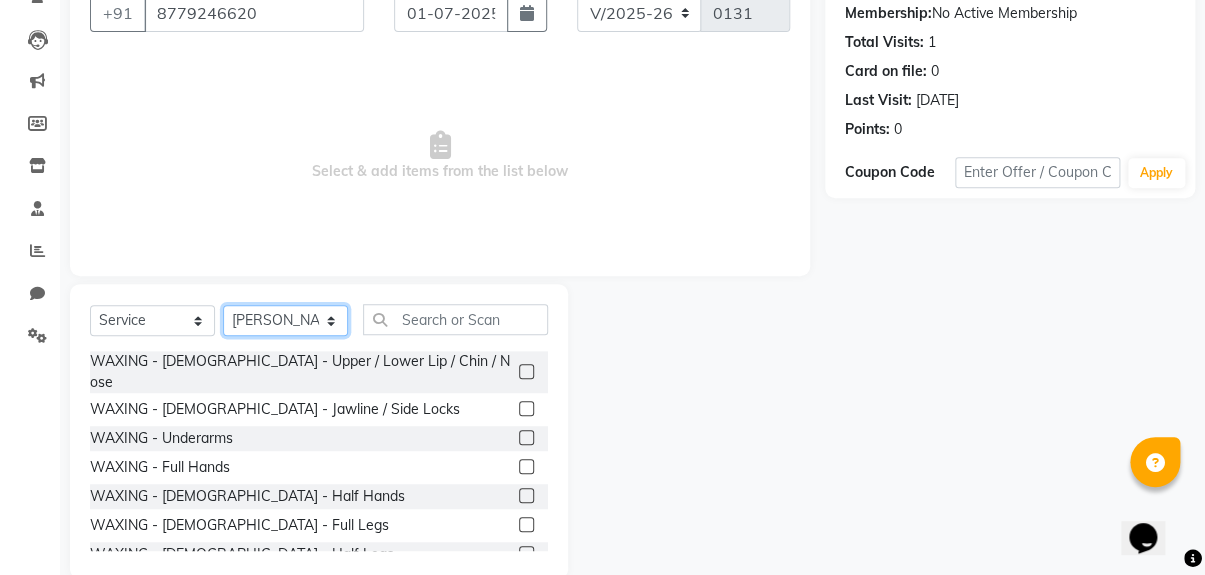 scroll, scrollTop: 207, scrollLeft: 0, axis: vertical 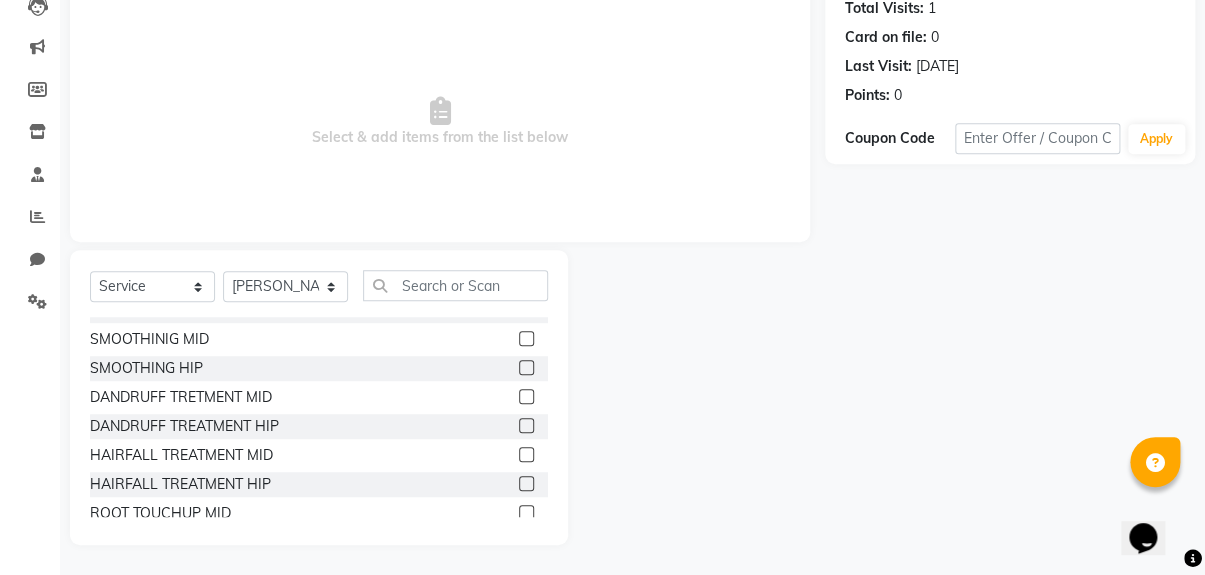 click 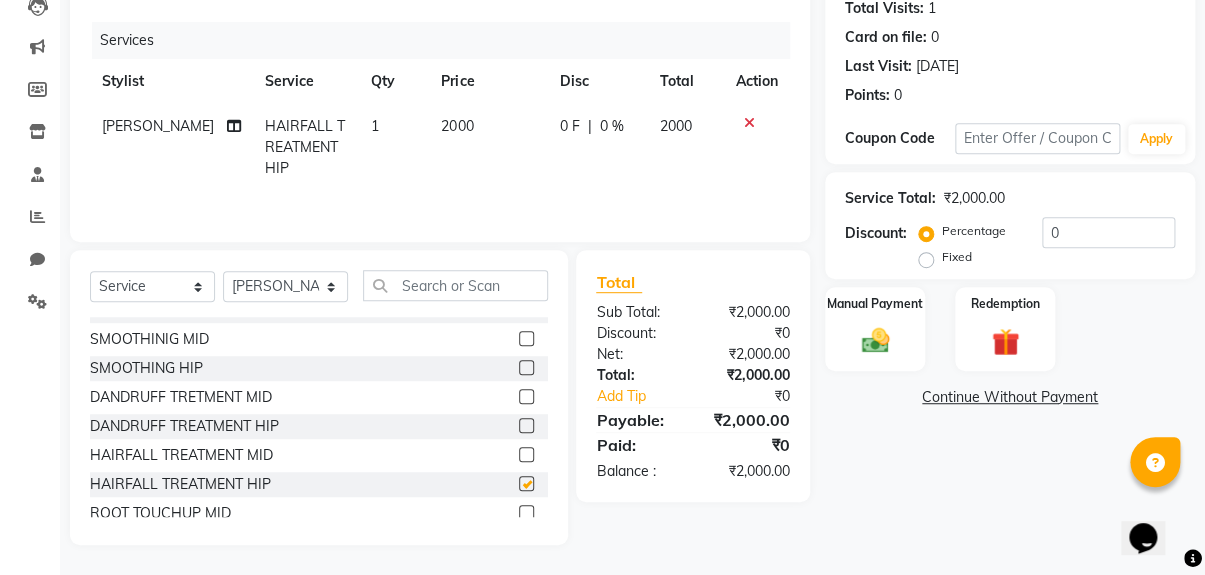checkbox on "false" 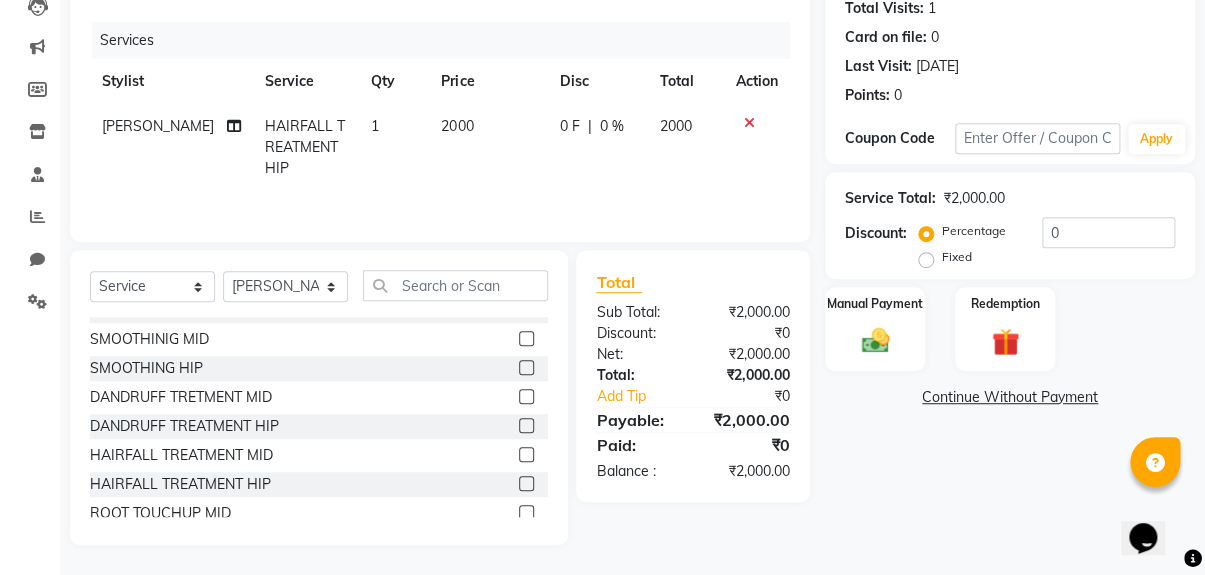 click 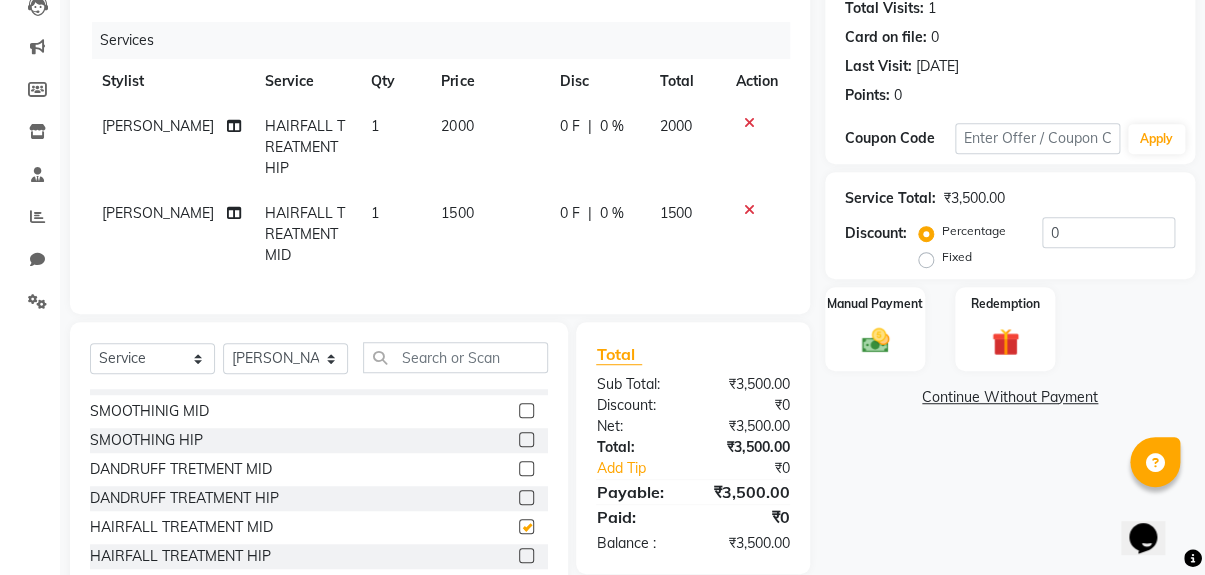 checkbox on "false" 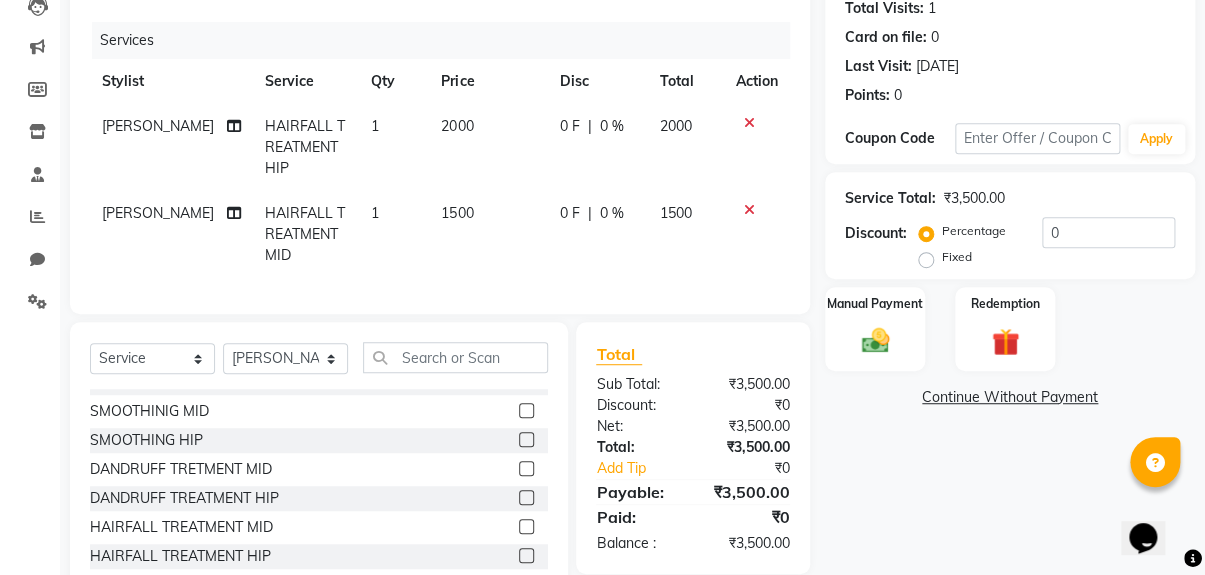 click 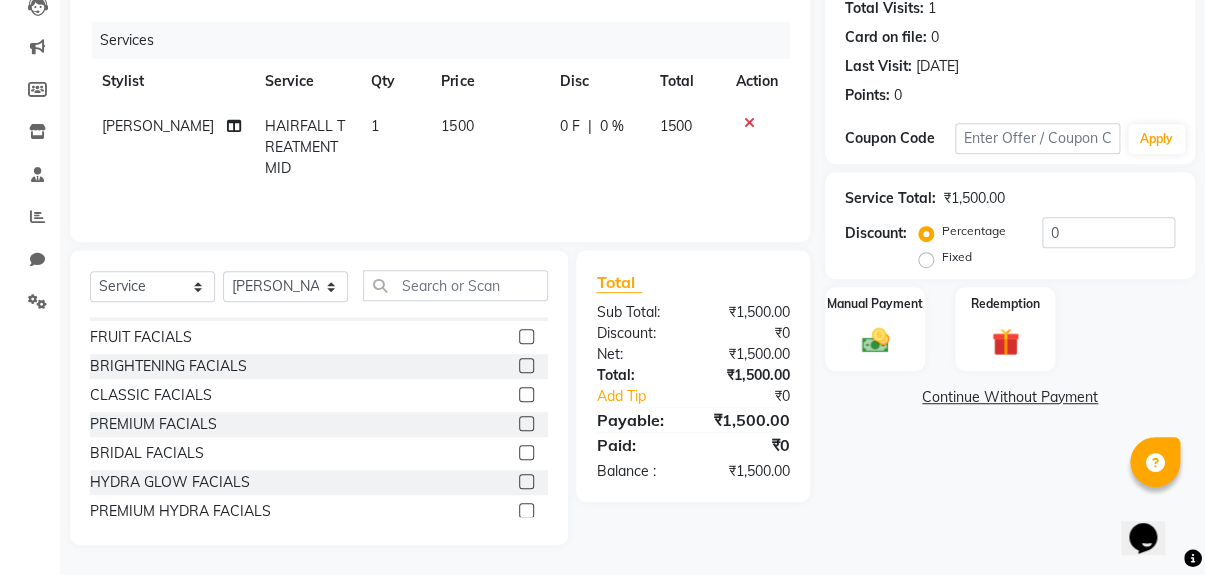 scroll, scrollTop: 0, scrollLeft: 0, axis: both 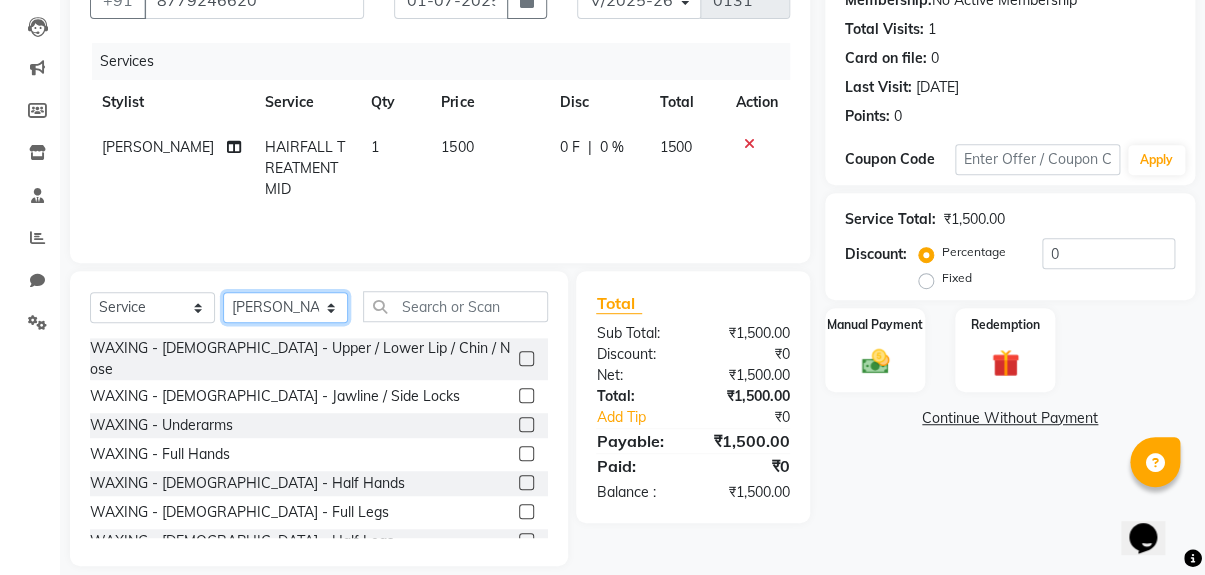 click on "Select Stylist dharmesh Karuna Mam [PERSON_NAME] [PERSON_NAME]" 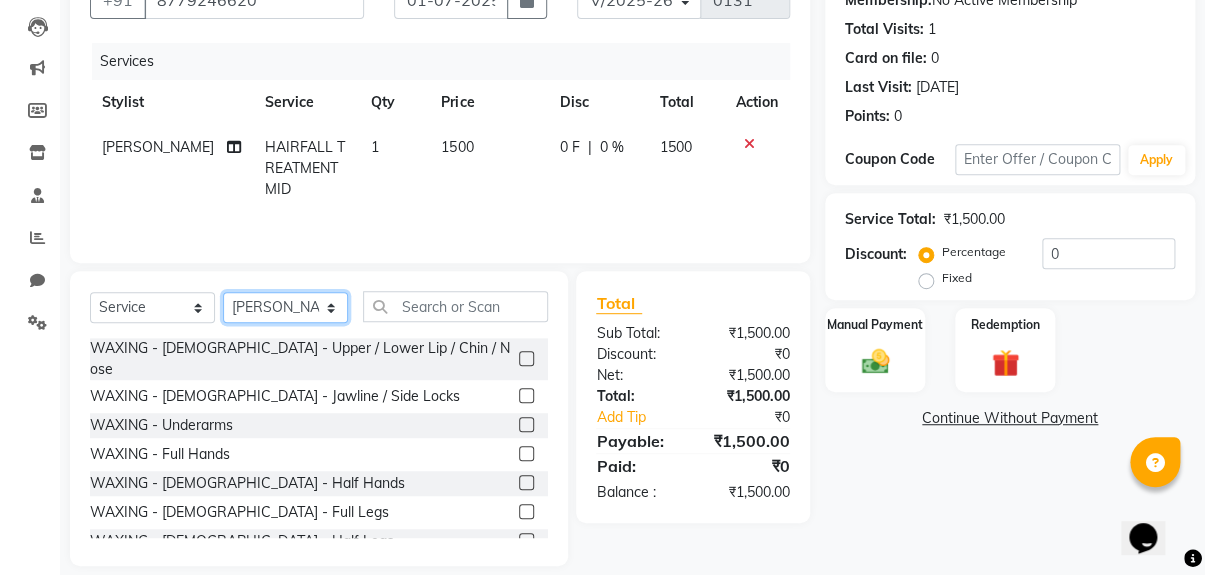 select on "84811" 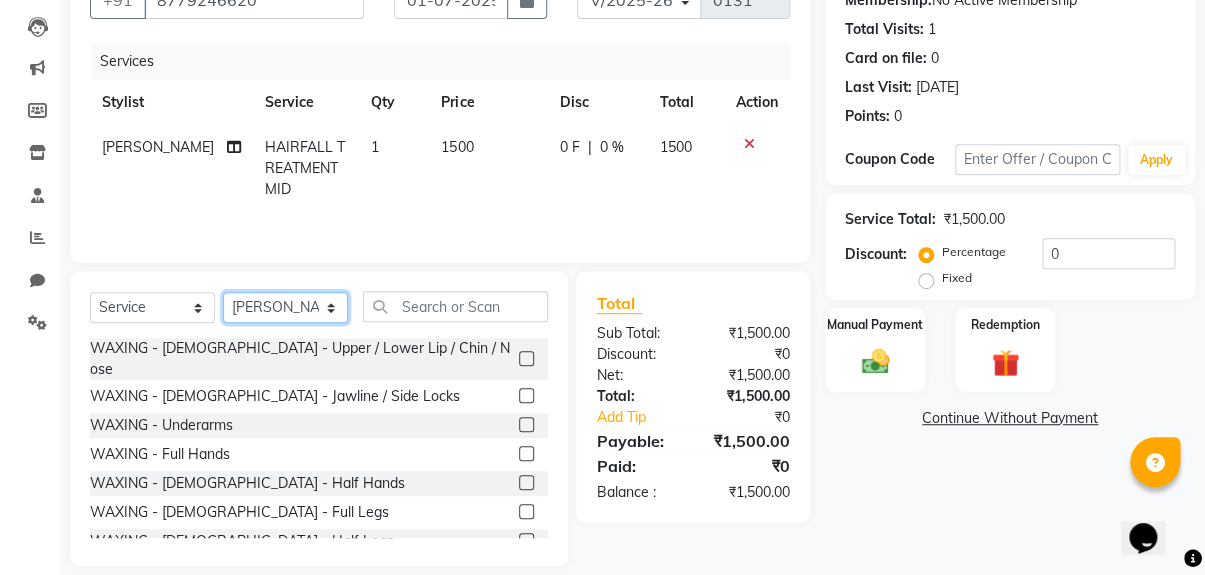 click on "Select Stylist dharmesh Karuna Mam [PERSON_NAME] [PERSON_NAME]" 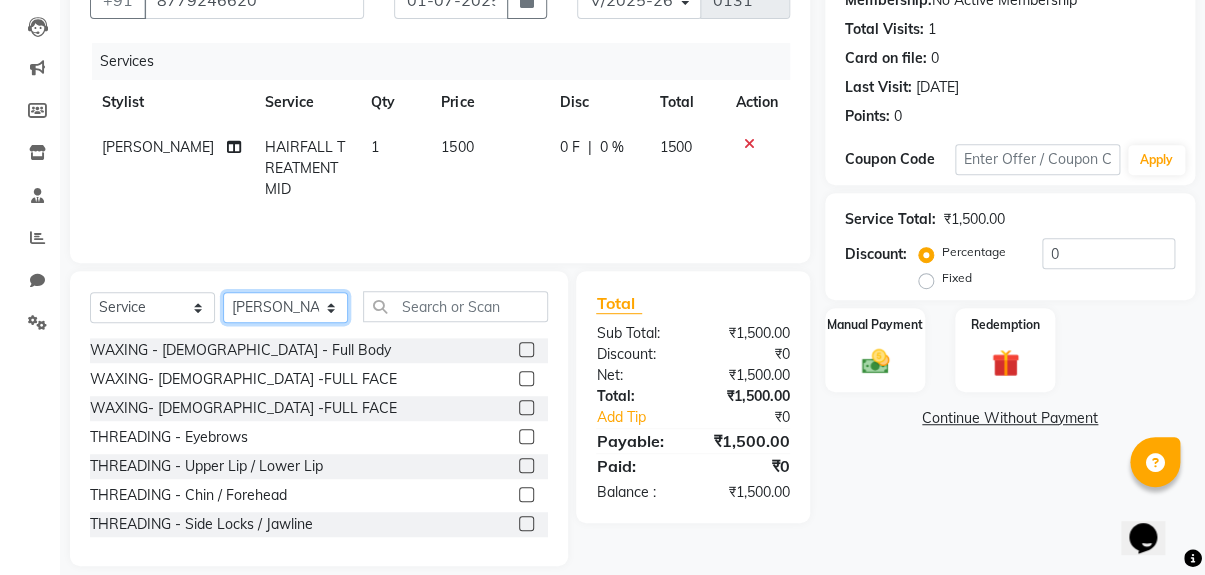 scroll, scrollTop: 309, scrollLeft: 0, axis: vertical 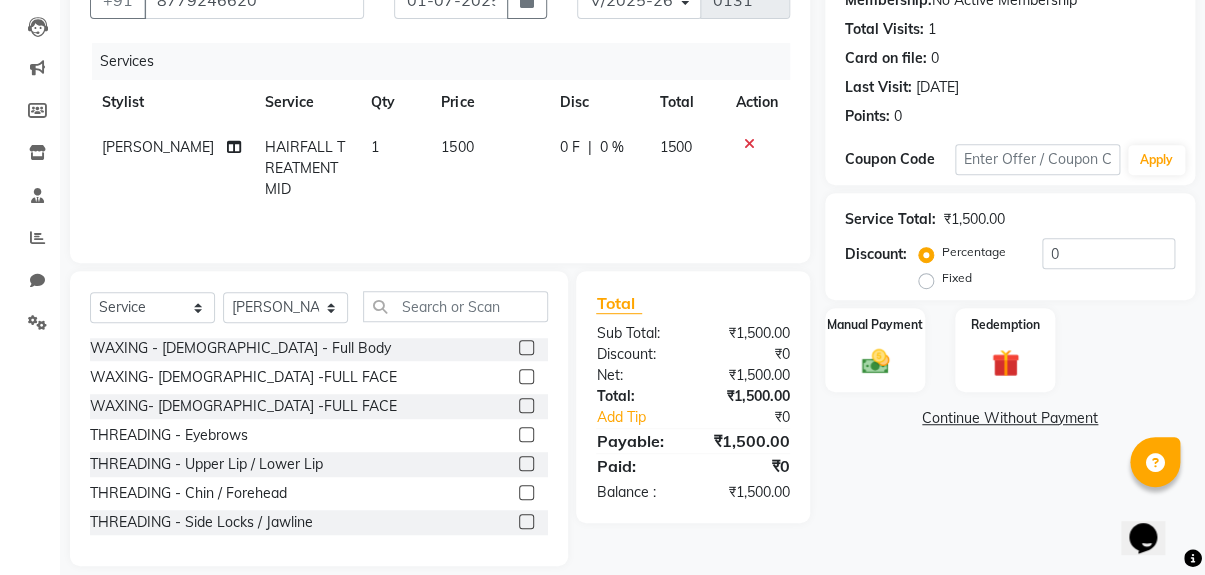 click 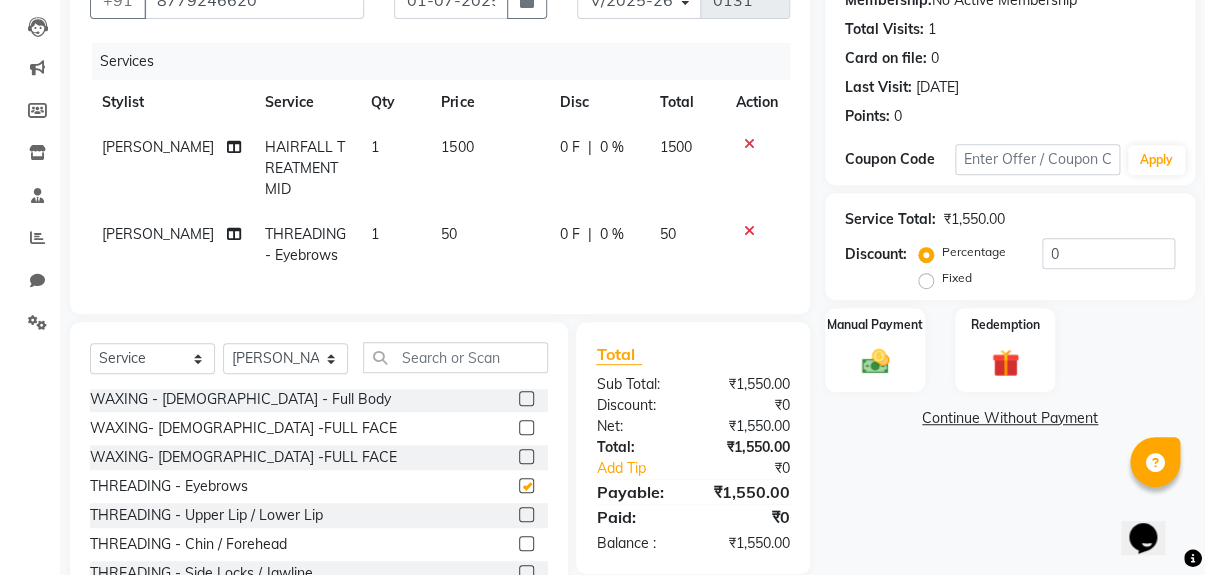 checkbox on "false" 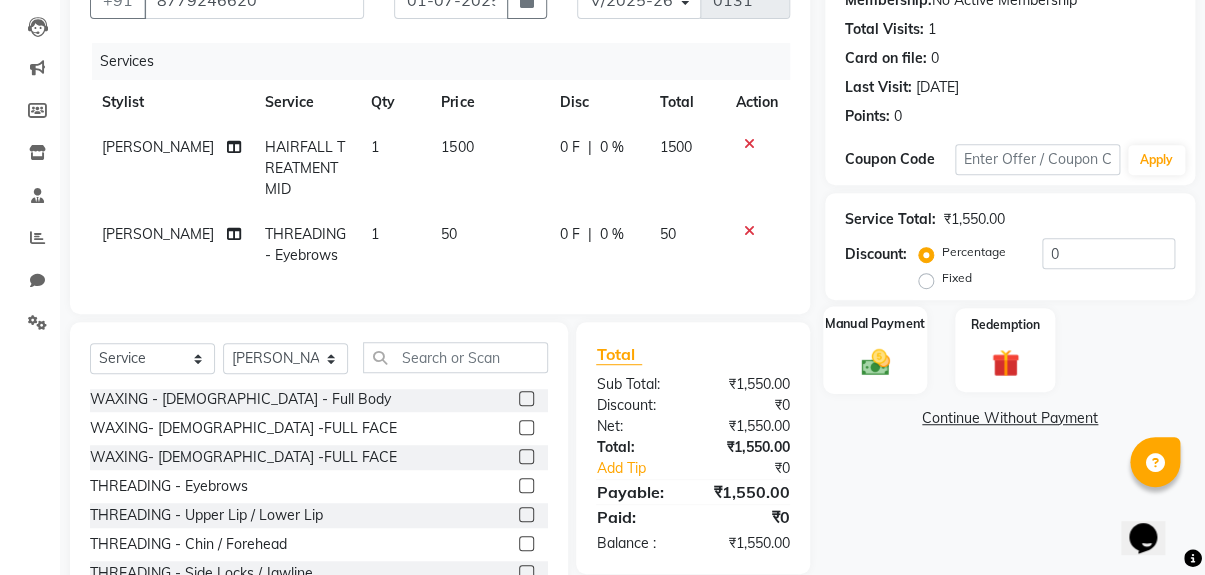 click 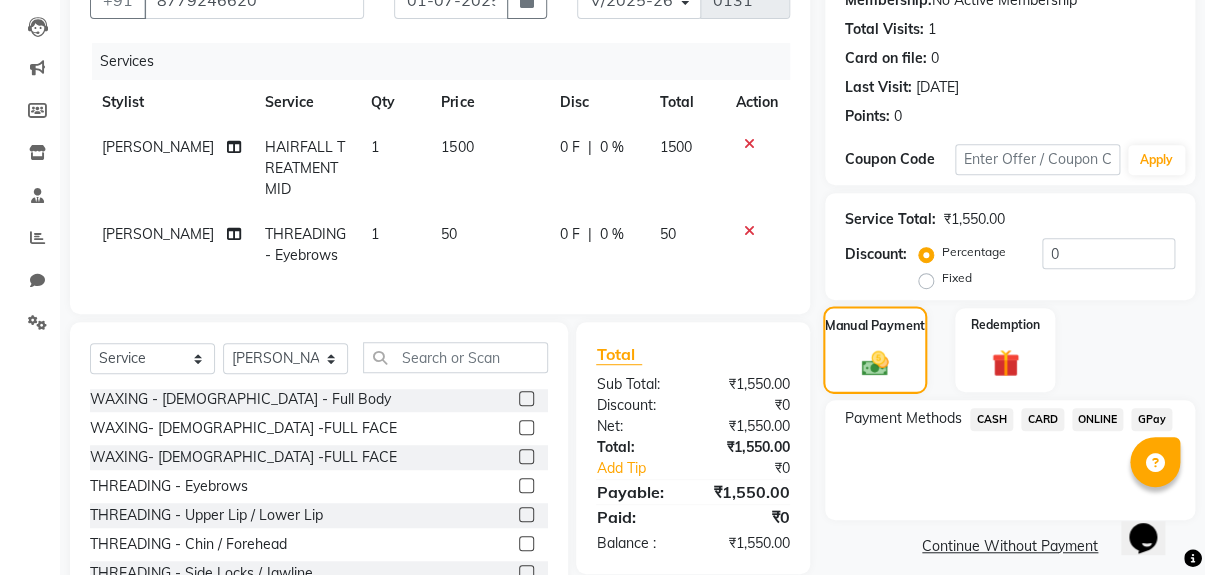 scroll, scrollTop: 290, scrollLeft: 0, axis: vertical 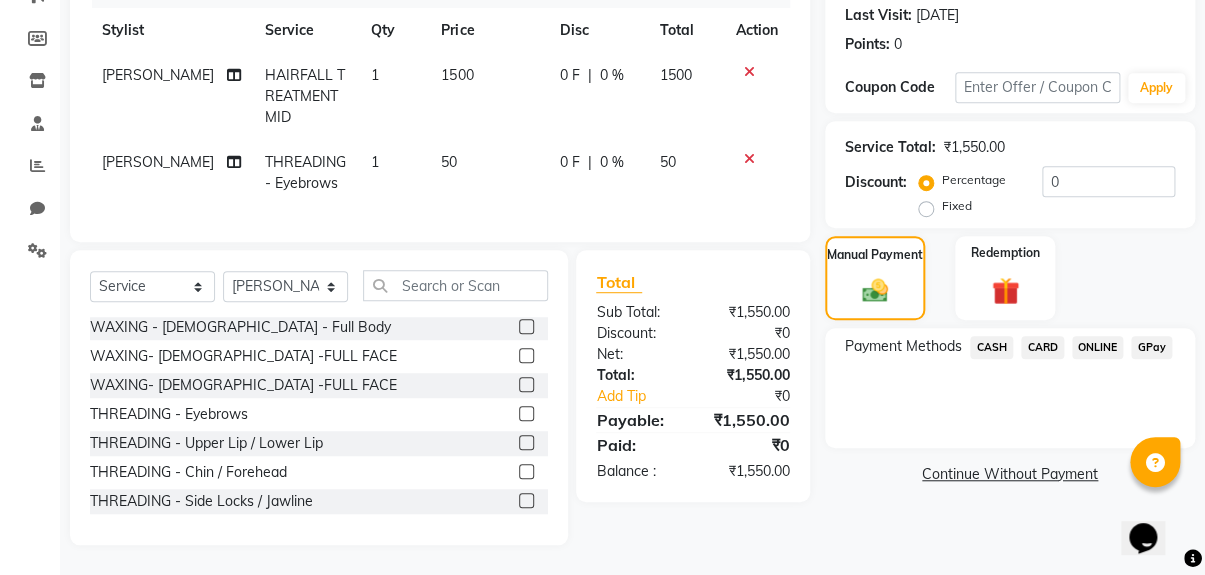 click on "ONLINE" 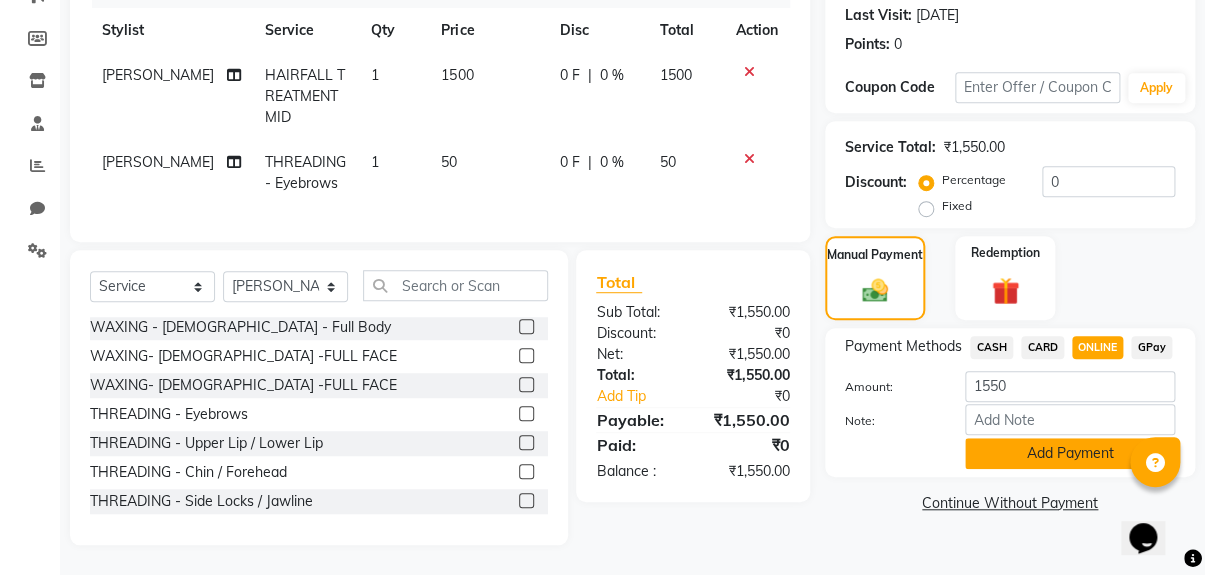 click on "Add Payment" 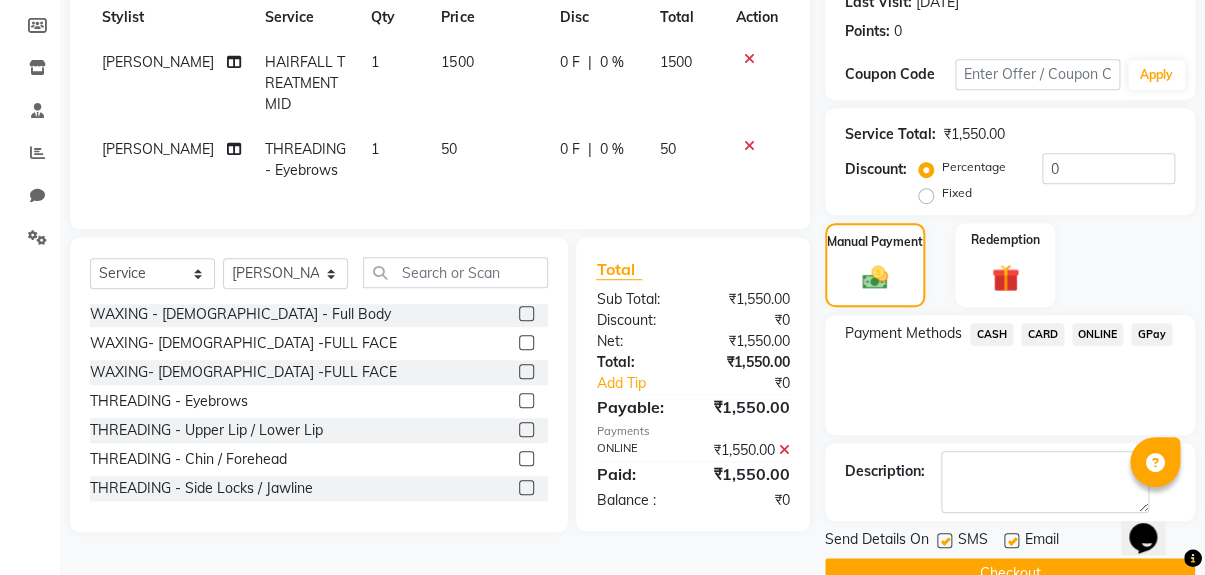 scroll, scrollTop: 332, scrollLeft: 0, axis: vertical 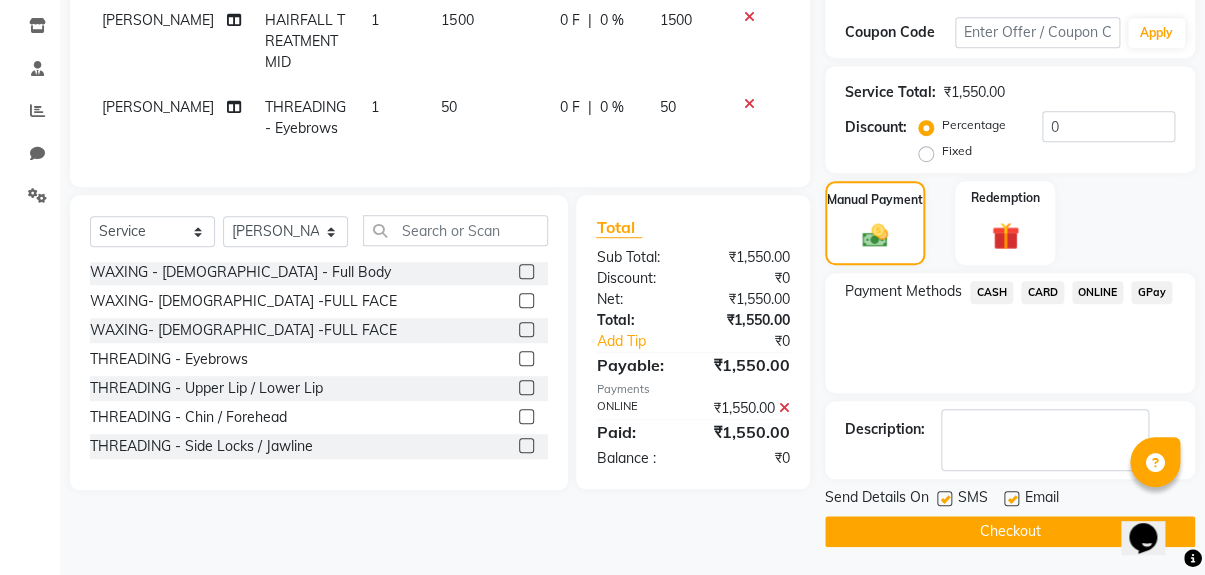 click on "ONLINE" 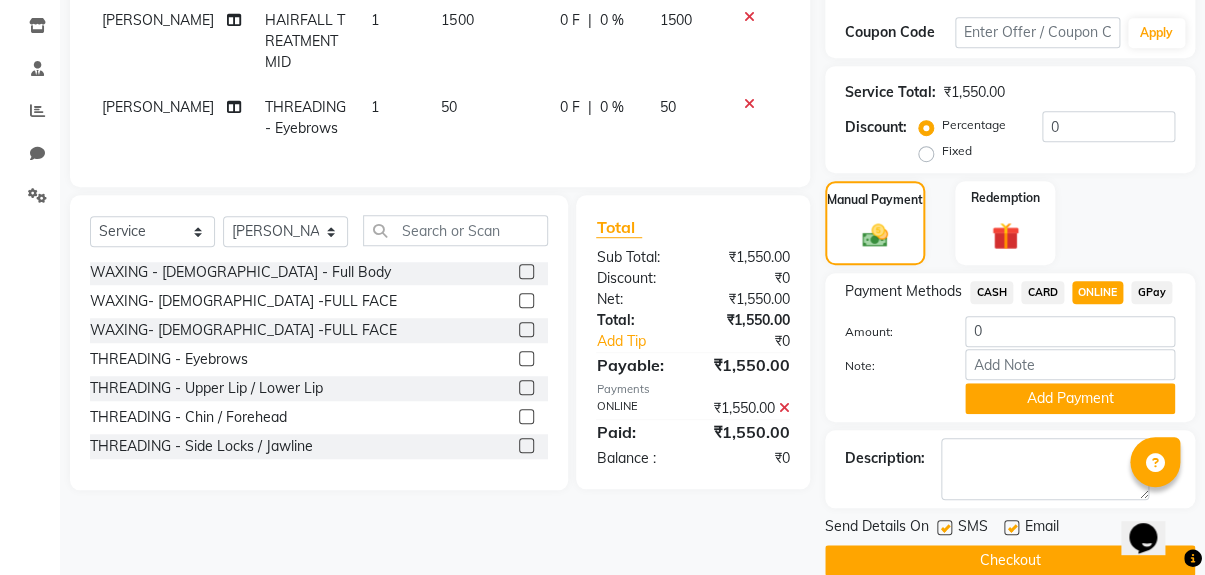 scroll, scrollTop: 361, scrollLeft: 0, axis: vertical 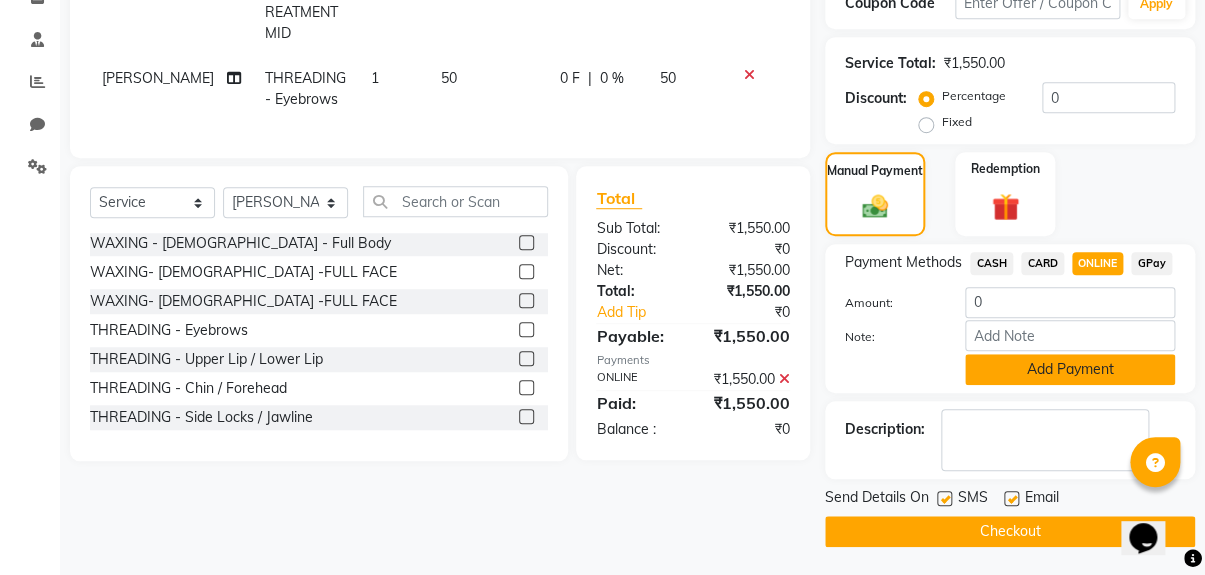 click on "Add Payment" 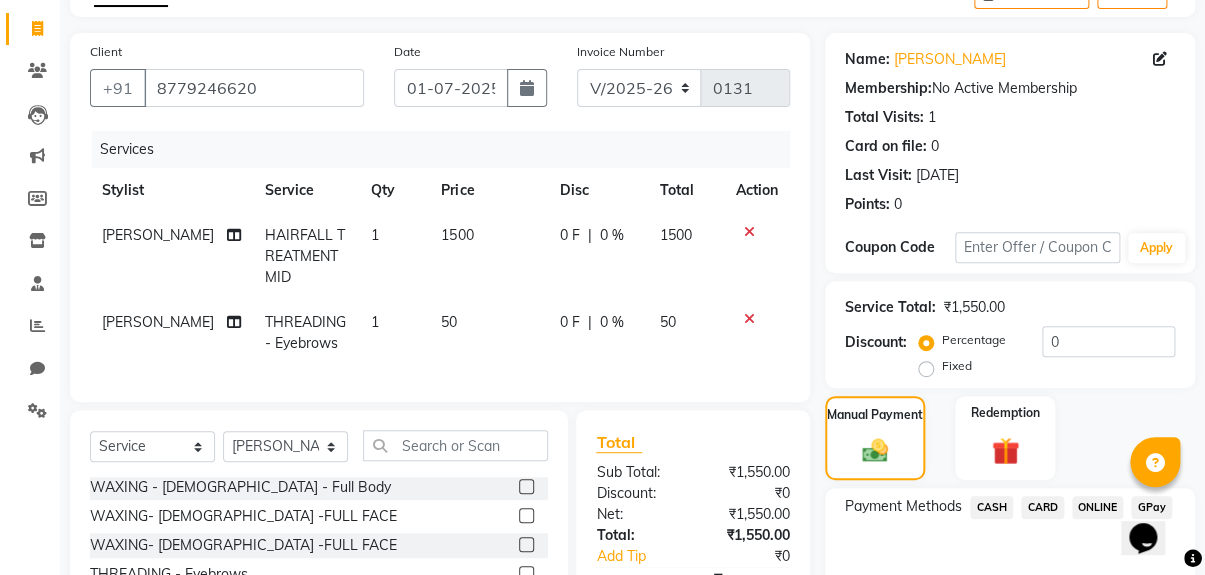scroll, scrollTop: 332, scrollLeft: 0, axis: vertical 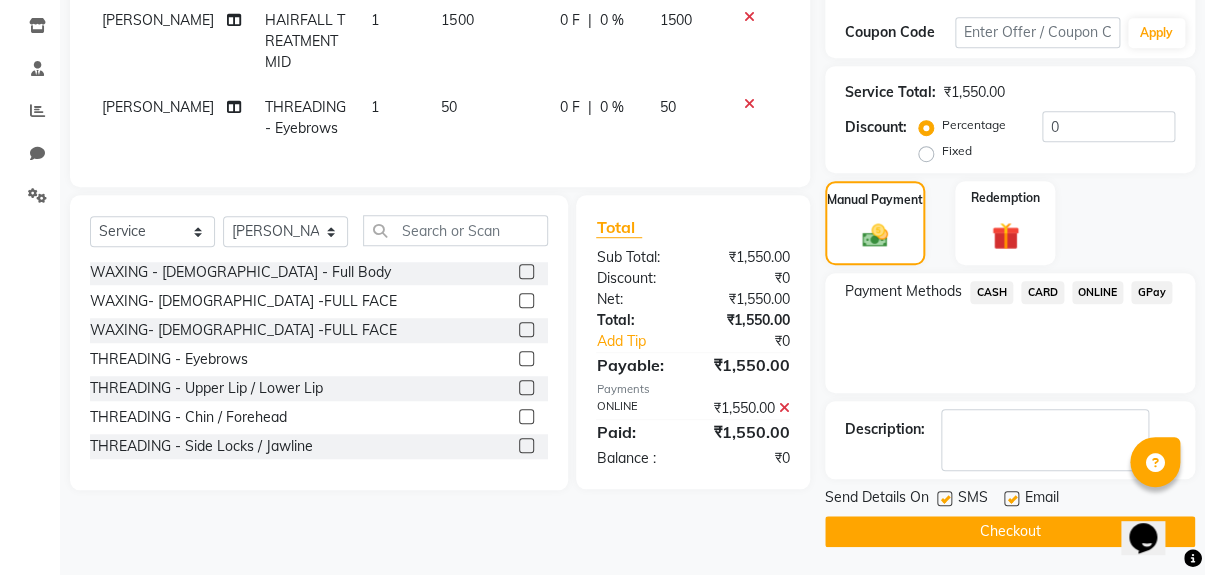 click on "50" 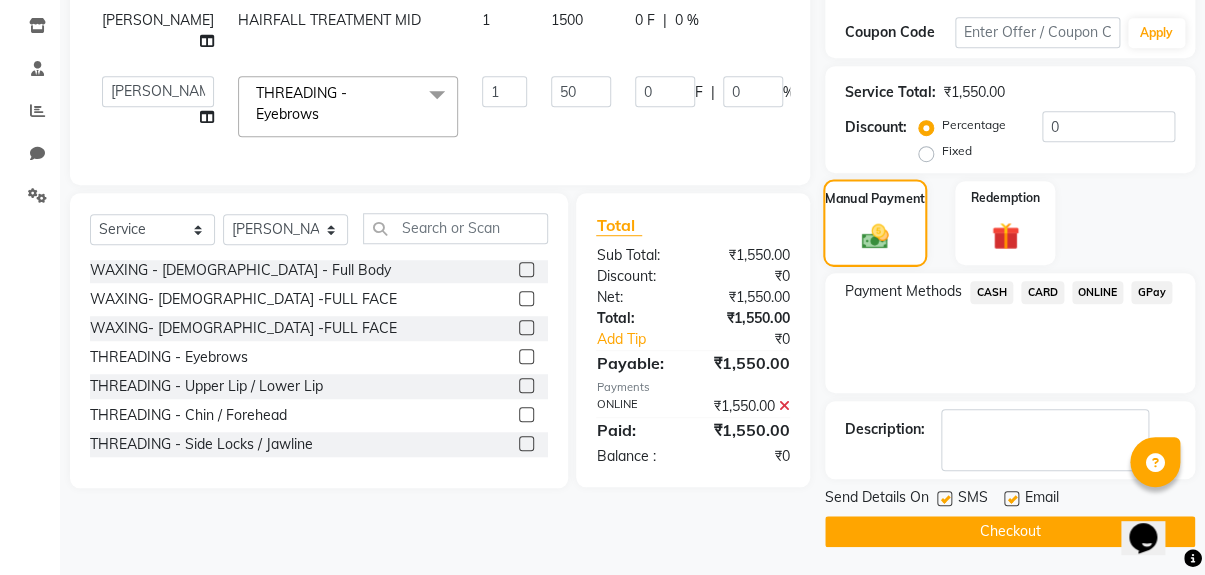 click 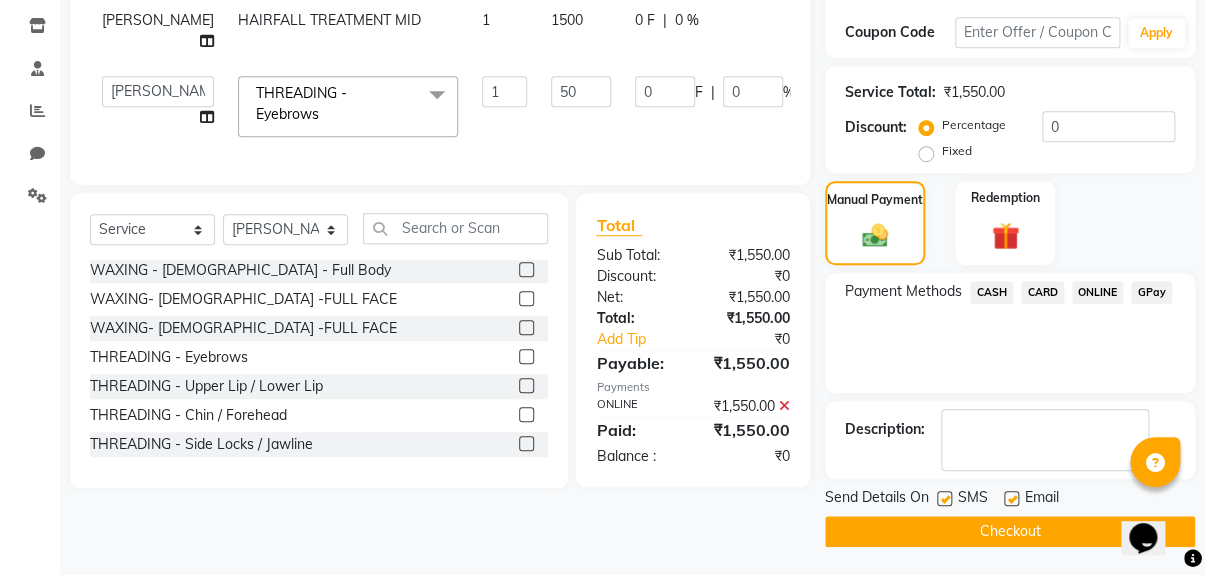 click on "ONLINE" 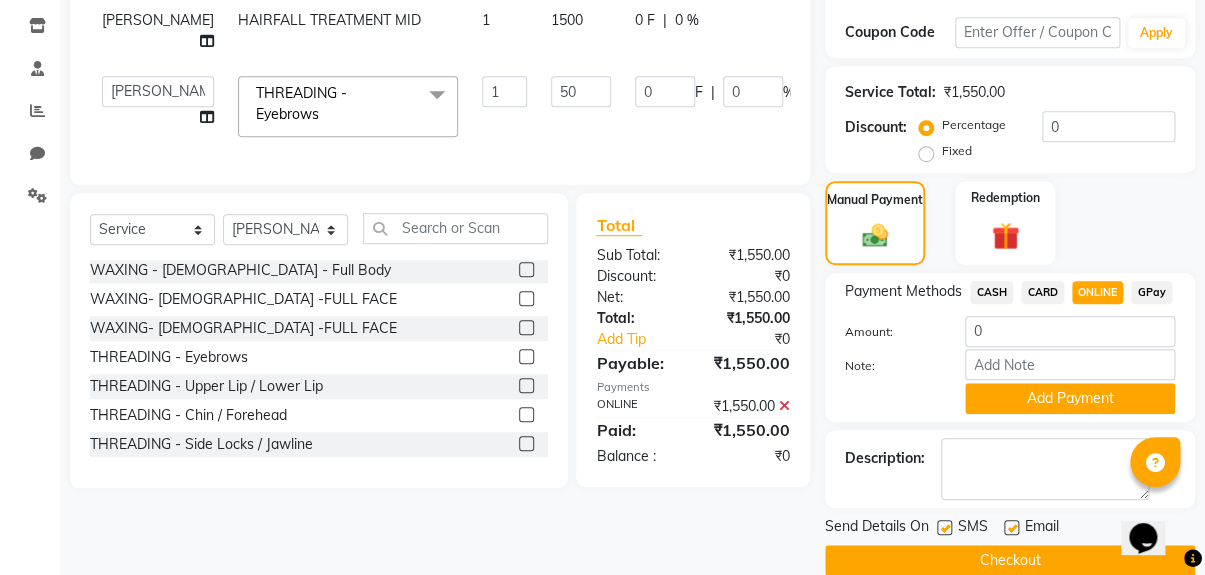 click on "ONLINE" 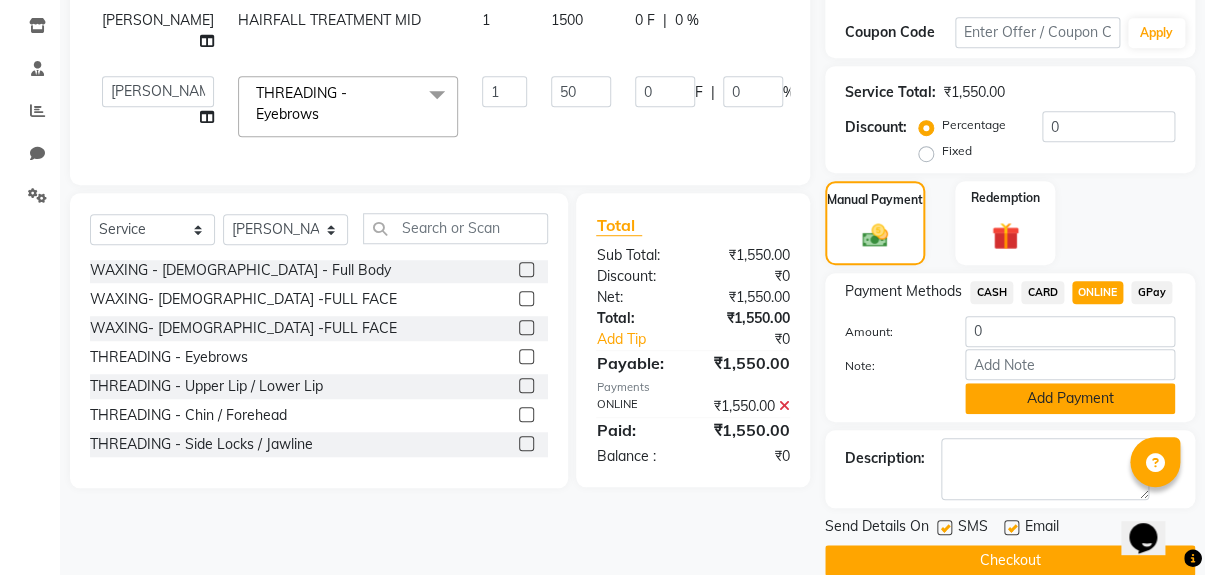 click on "Add Payment" 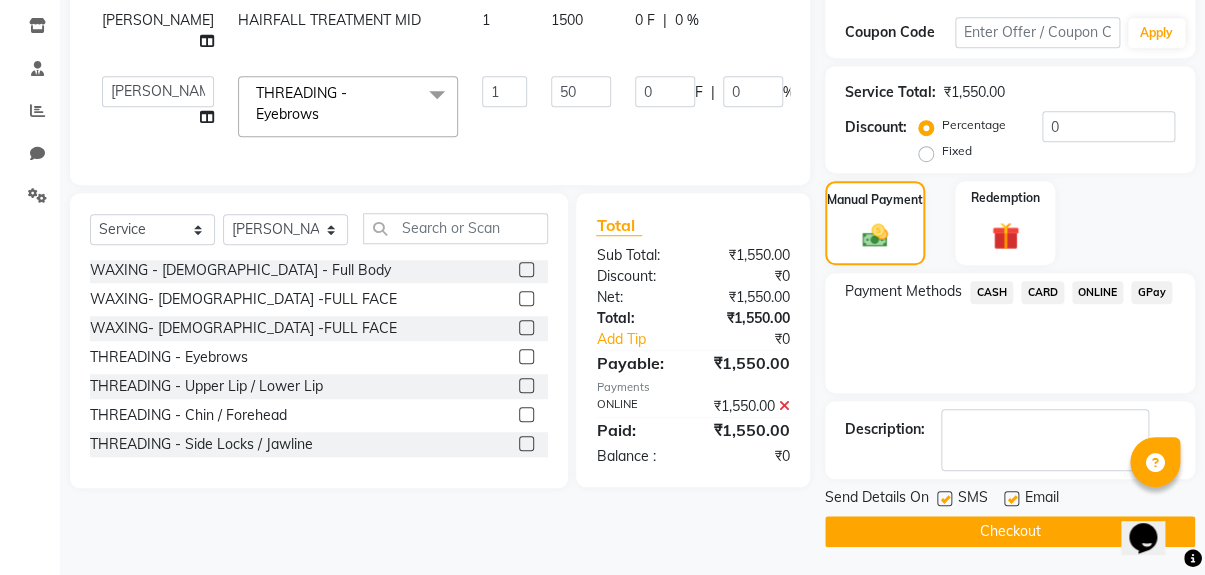 click on "Payment Methods  CASH   CARD   ONLINE   GPay" 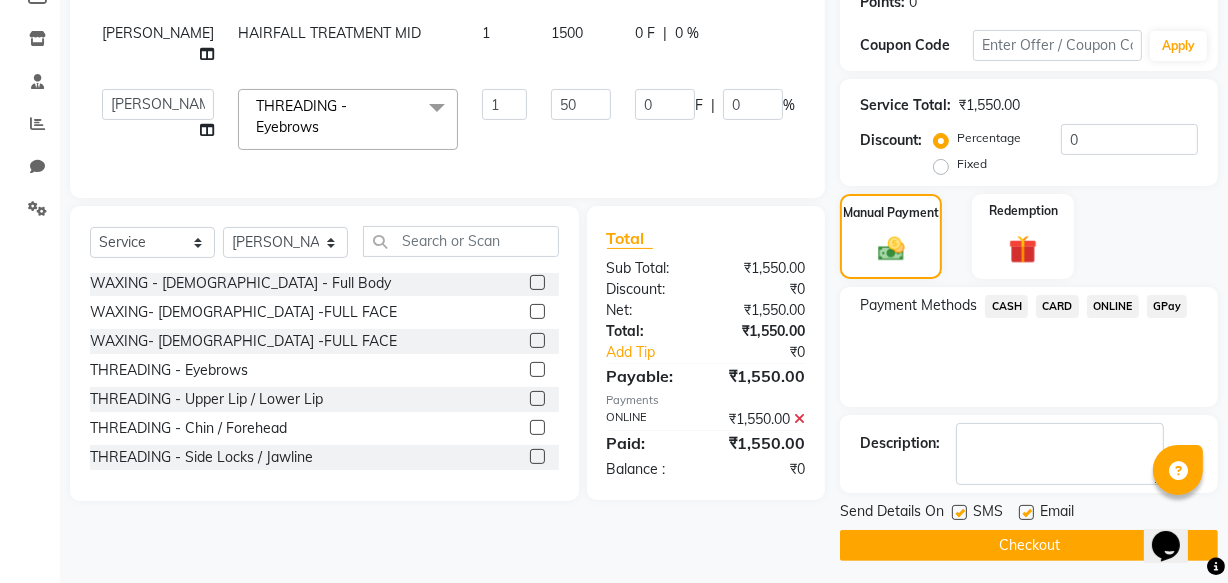scroll, scrollTop: 326, scrollLeft: 0, axis: vertical 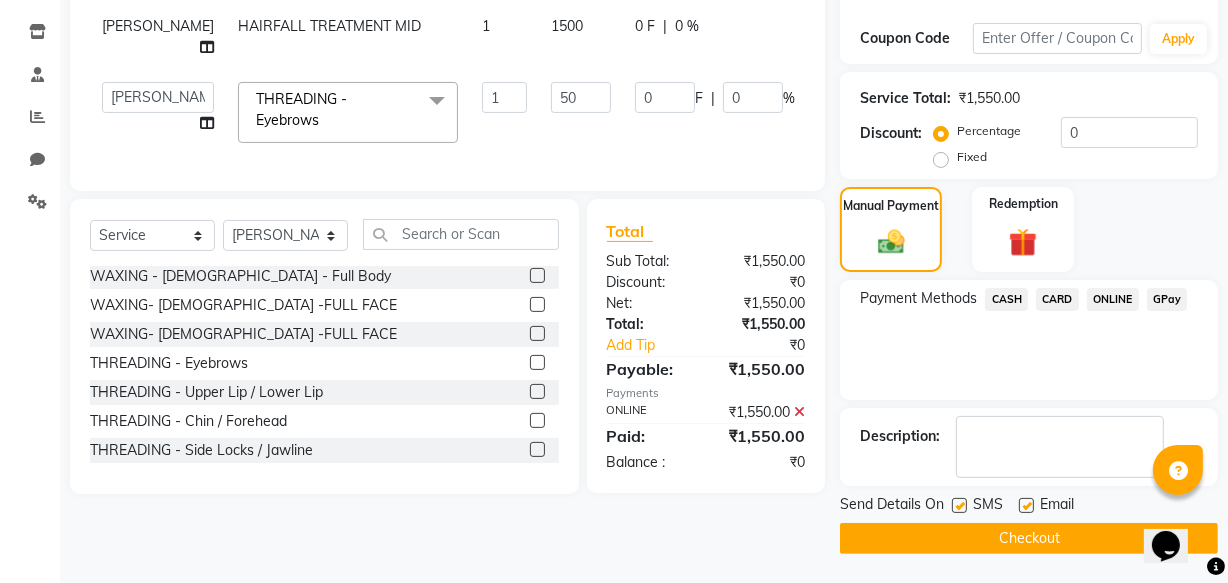 click on "Checkout" 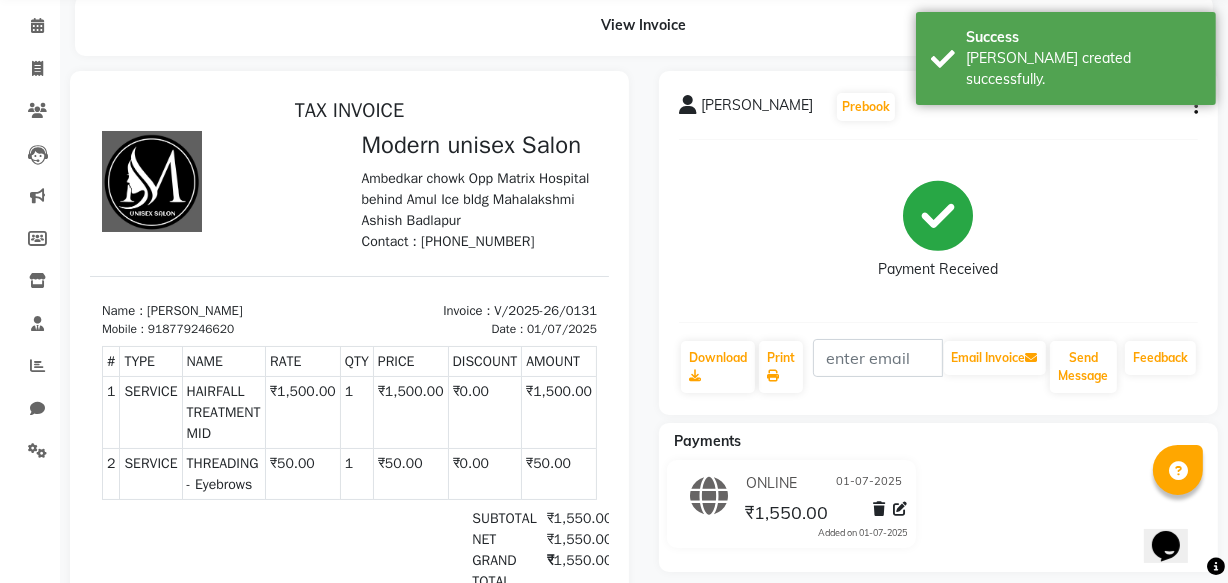 scroll, scrollTop: 79, scrollLeft: 0, axis: vertical 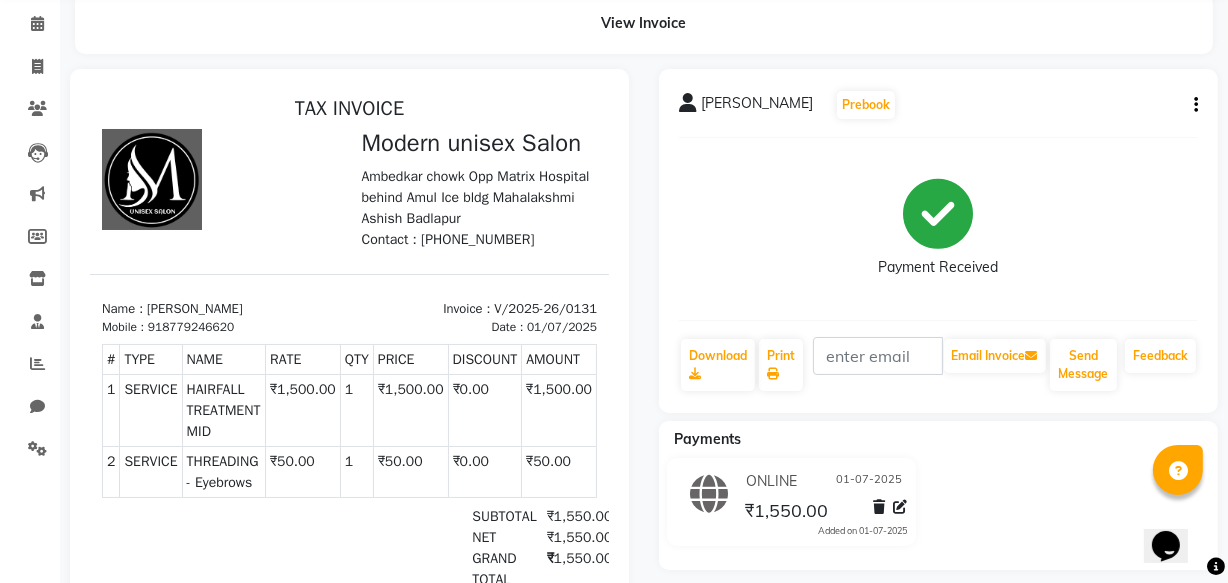 click at bounding box center (183, 557) 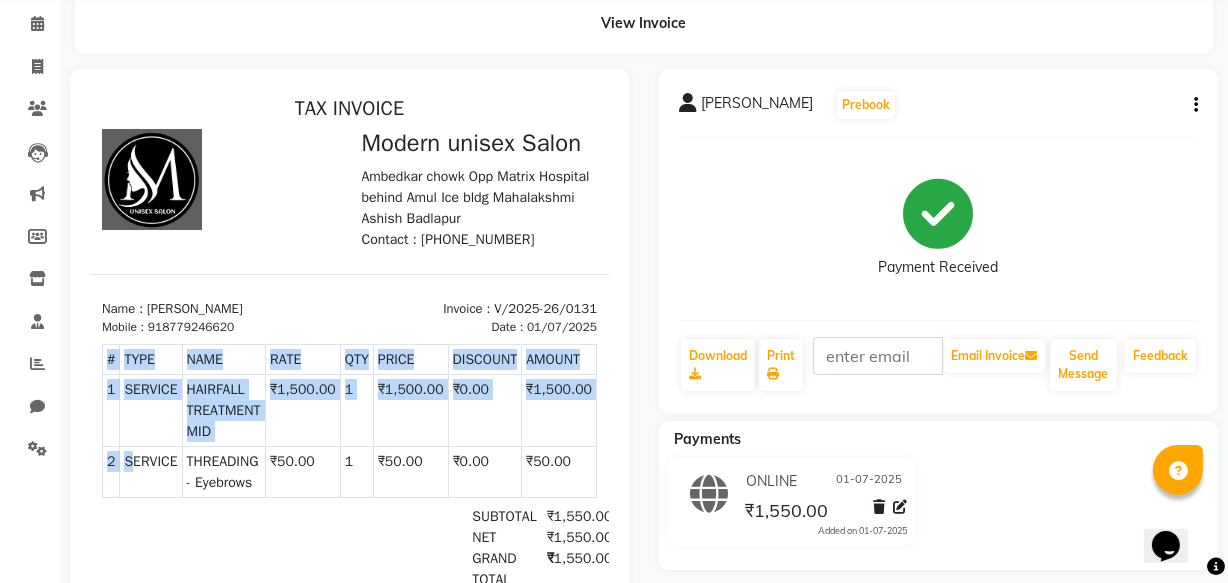 drag, startPoint x: 111, startPoint y: 494, endPoint x: 114, endPoint y: 516, distance: 22.203604 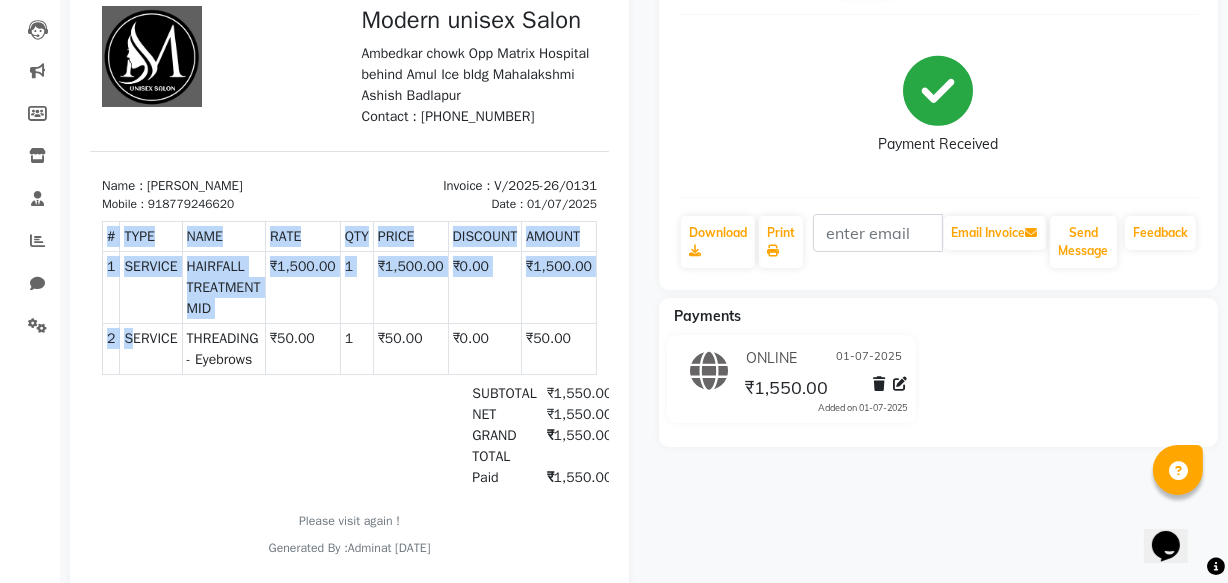 scroll, scrollTop: 279, scrollLeft: 0, axis: vertical 